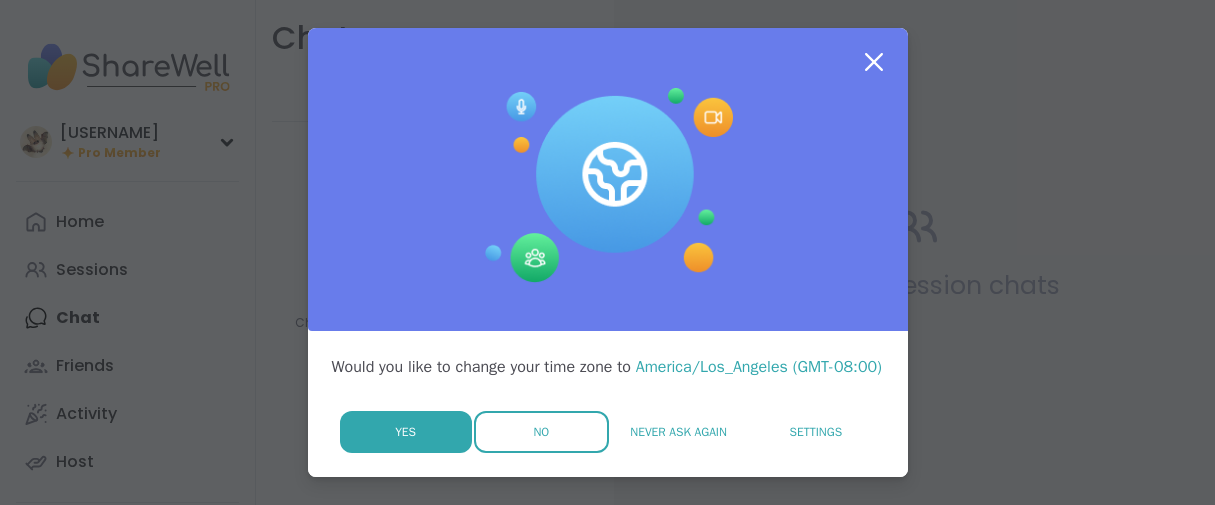 scroll, scrollTop: 0, scrollLeft: 0, axis: both 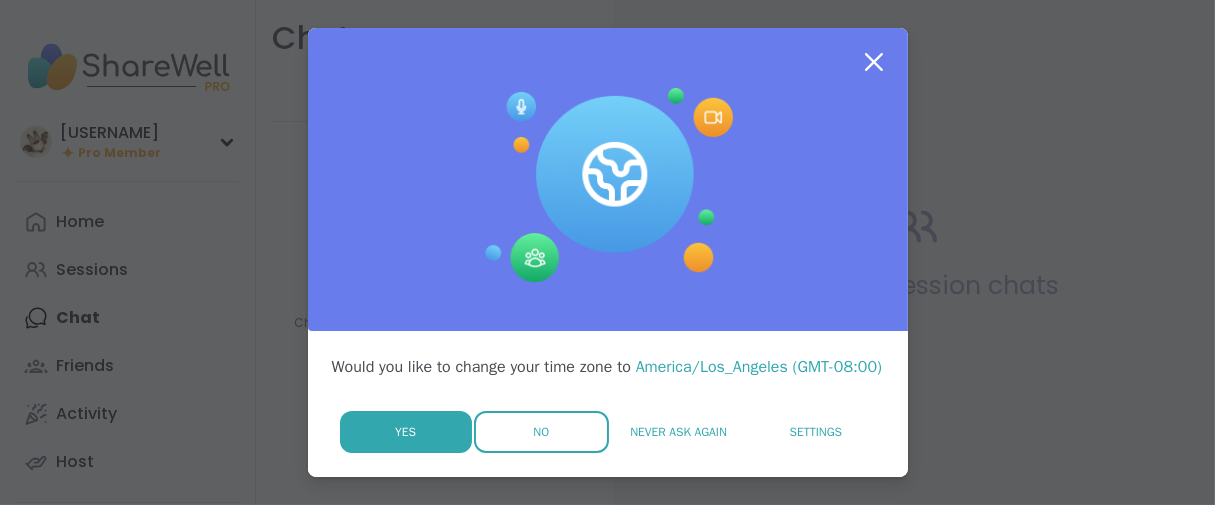 click on "No" at bounding box center [541, 432] 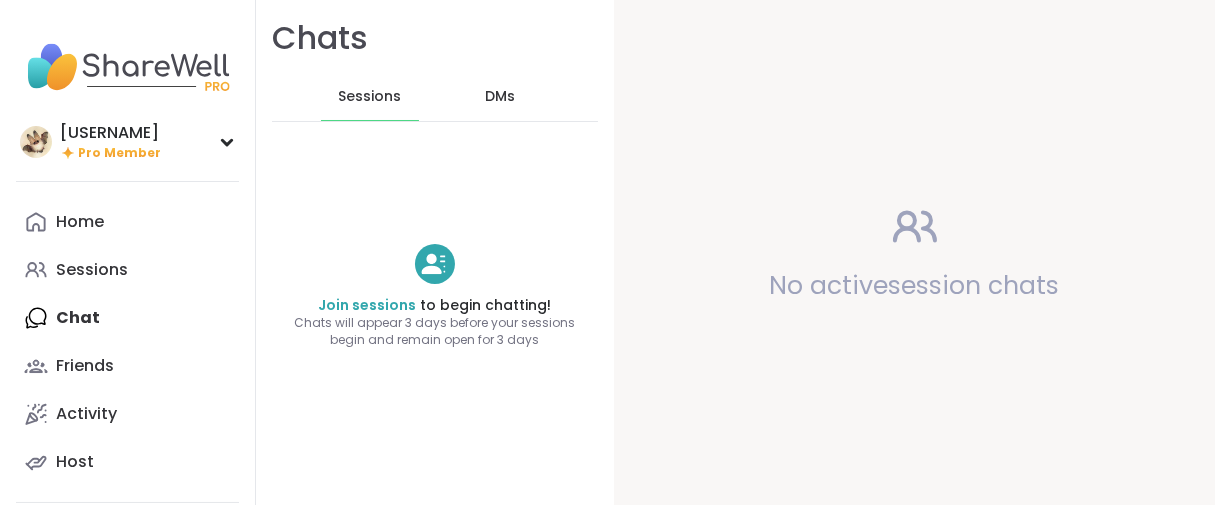 scroll, scrollTop: 0, scrollLeft: 0, axis: both 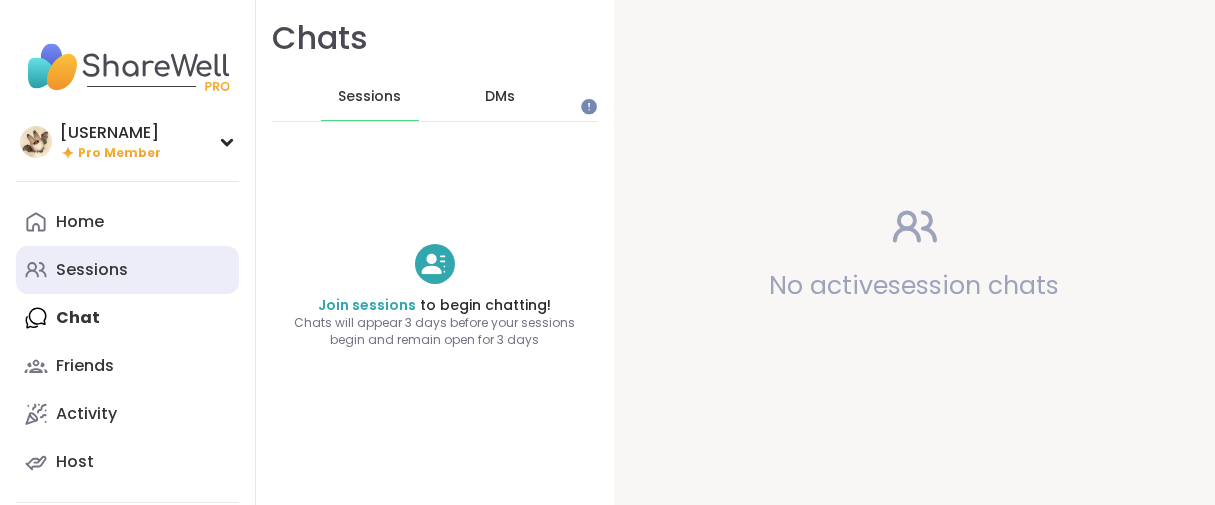 click on "Sessions" at bounding box center [92, 270] 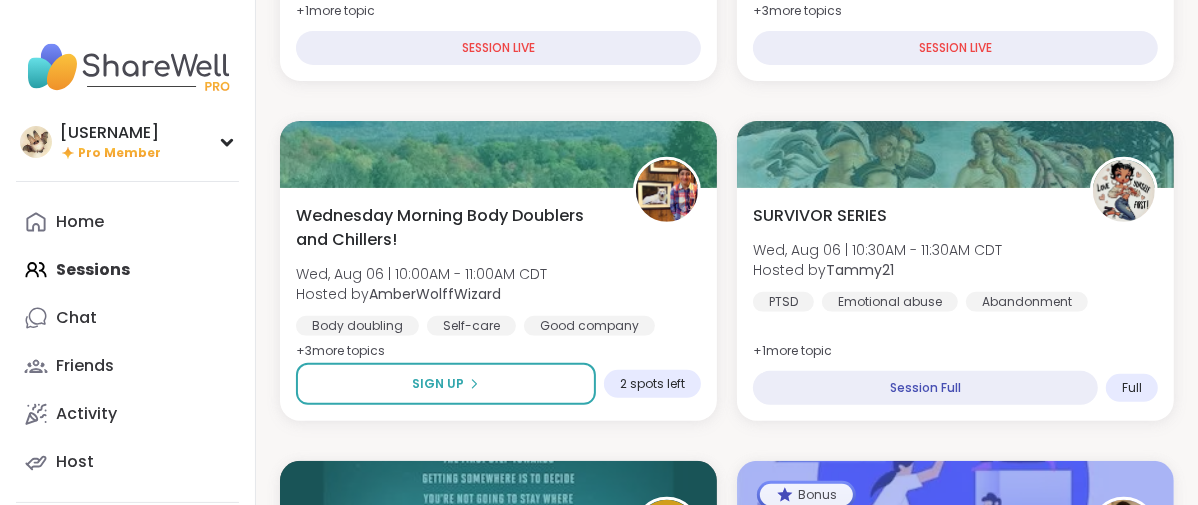 scroll, scrollTop: 901, scrollLeft: 0, axis: vertical 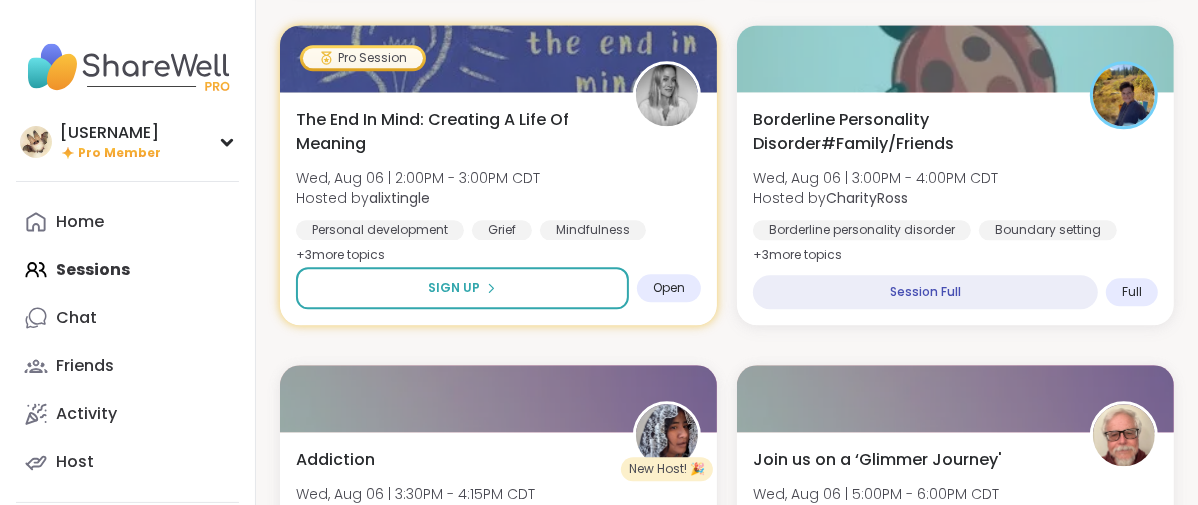 drag, startPoint x: 1203, startPoint y: 160, endPoint x: 762, endPoint y: 147, distance: 441.19156 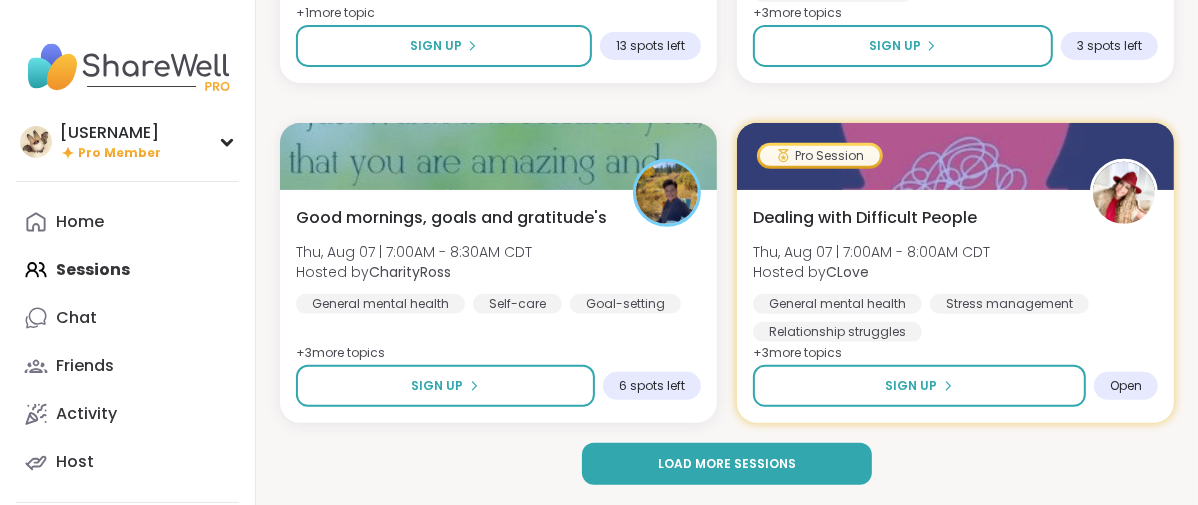 scroll, scrollTop: 6198, scrollLeft: 0, axis: vertical 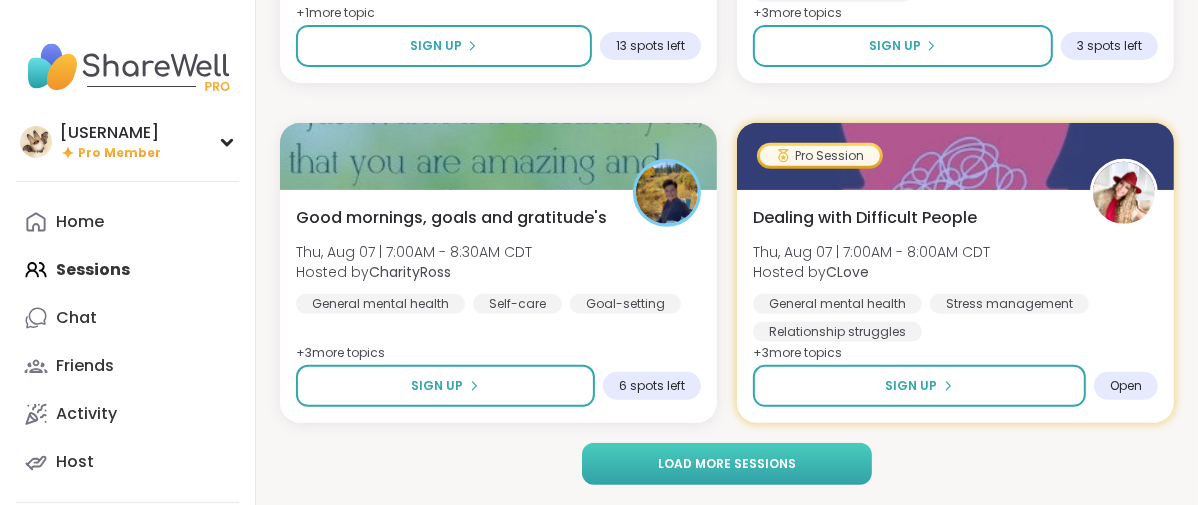click on "Load more sessions" at bounding box center [727, 464] 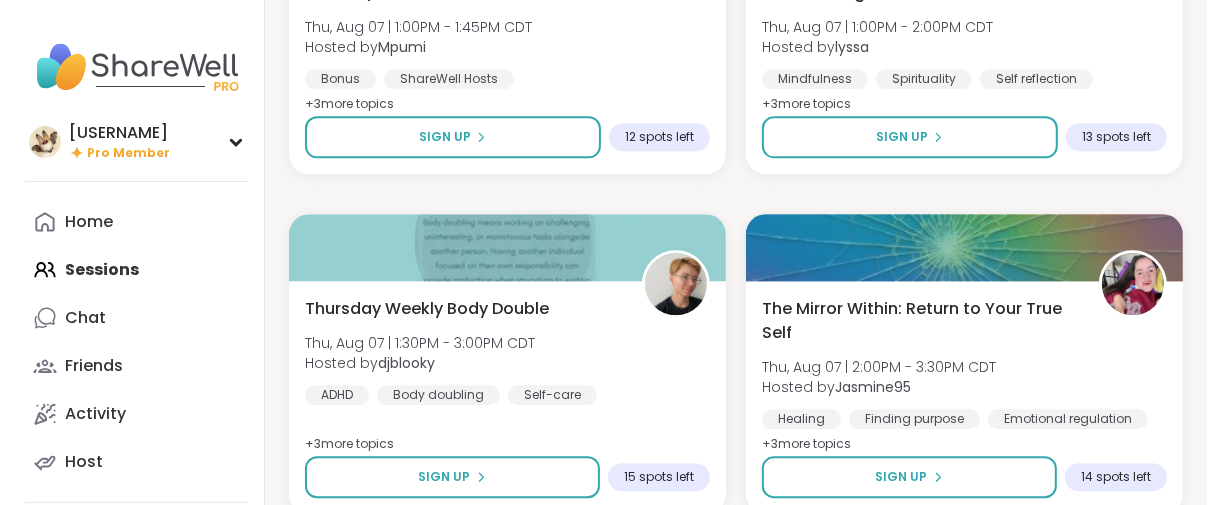 scroll, scrollTop: 8976, scrollLeft: 0, axis: vertical 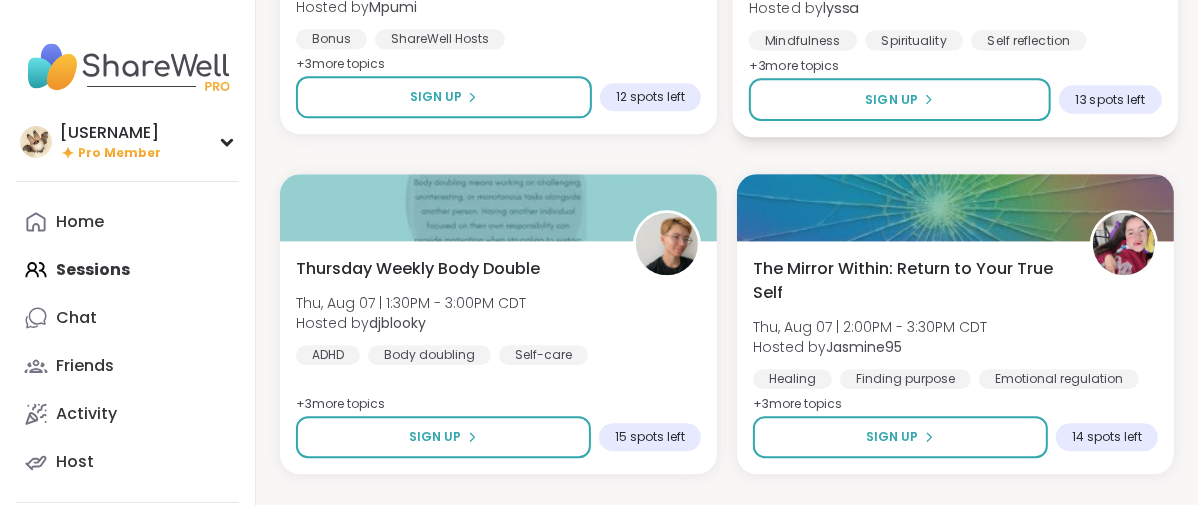 click on "The Mystic Circle of Sensing, Sound, and Readings Thu, Aug 07 | 1:00PM - 2:00PM CDT Hosted by  lyssa Mindfulness Spirituality Self reflection + 3  more topic s Sign Up 13 spots left" at bounding box center [956, 18] 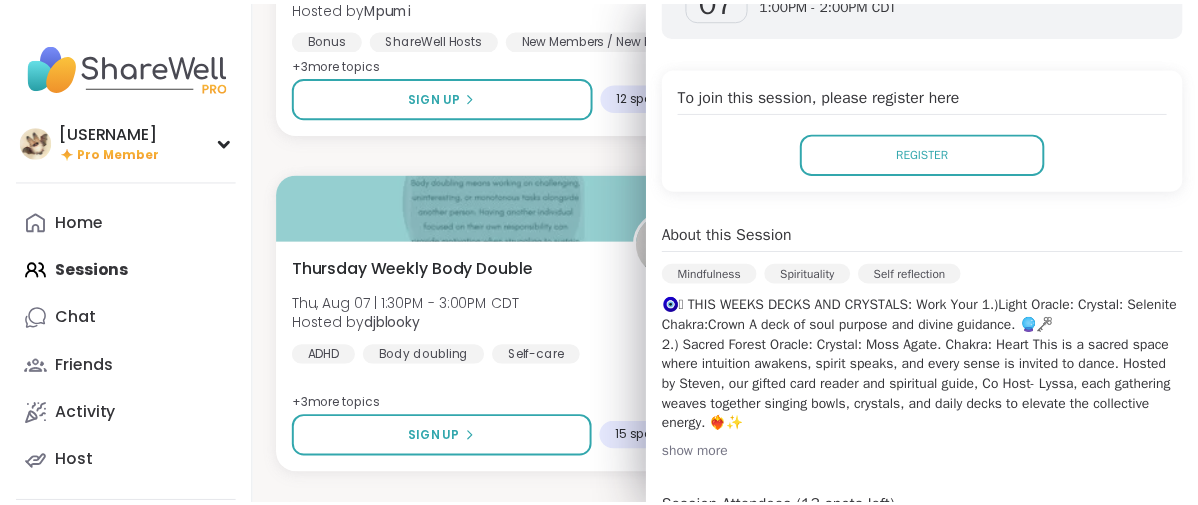 scroll, scrollTop: 56, scrollLeft: 0, axis: vertical 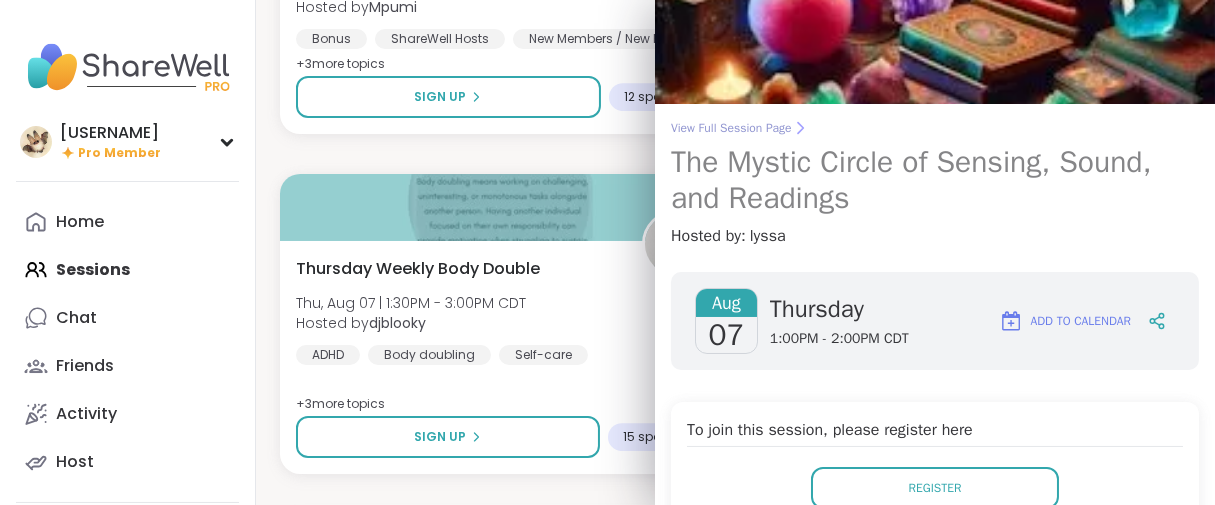 click on "View Full Session Page" at bounding box center [935, 128] 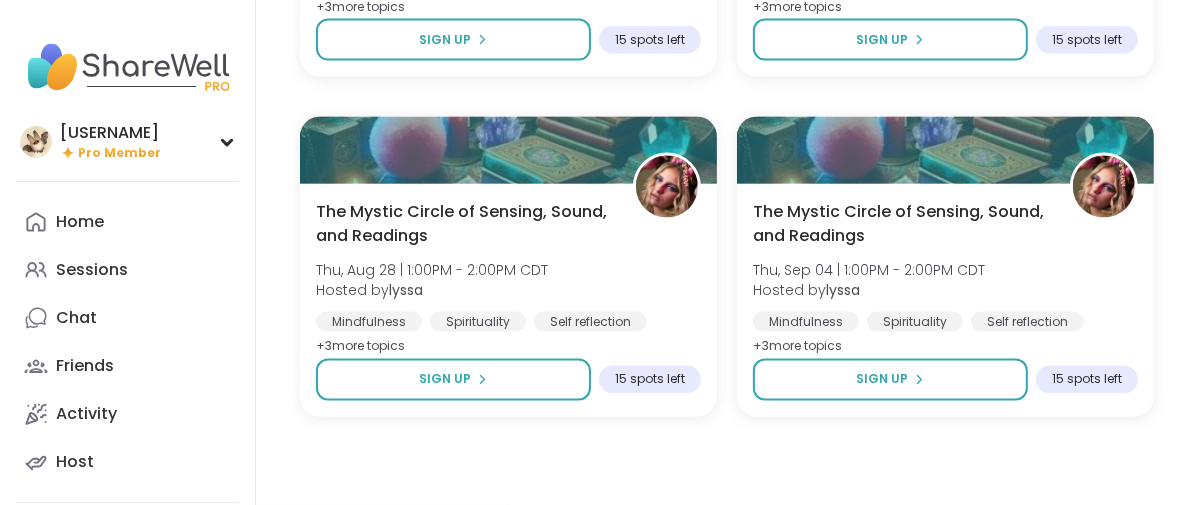 scroll, scrollTop: 4565, scrollLeft: 0, axis: vertical 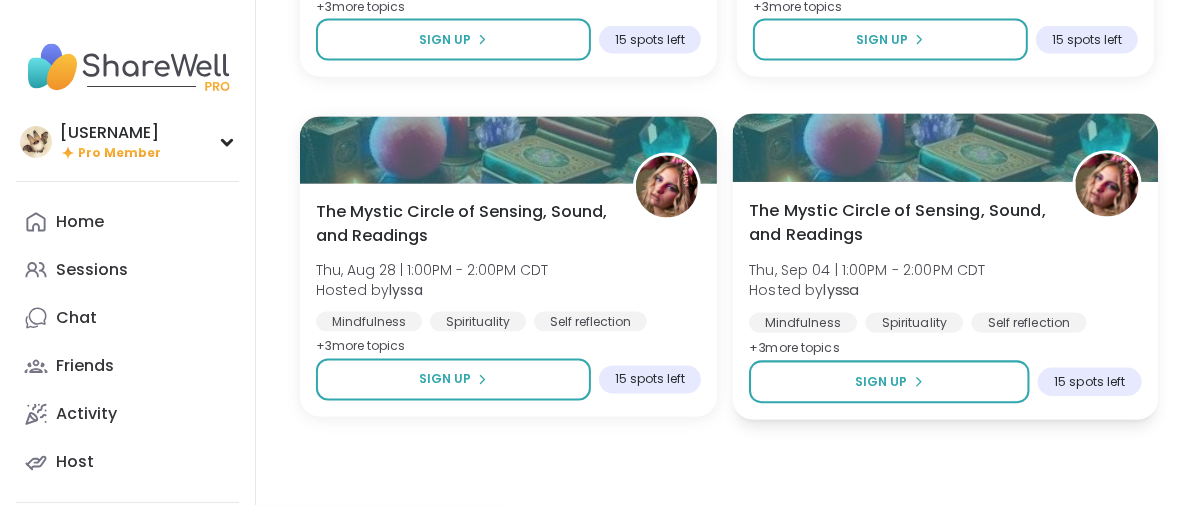 click on "The Mystic Circle of Sensing, Sound, and Readings" at bounding box center (899, 223) 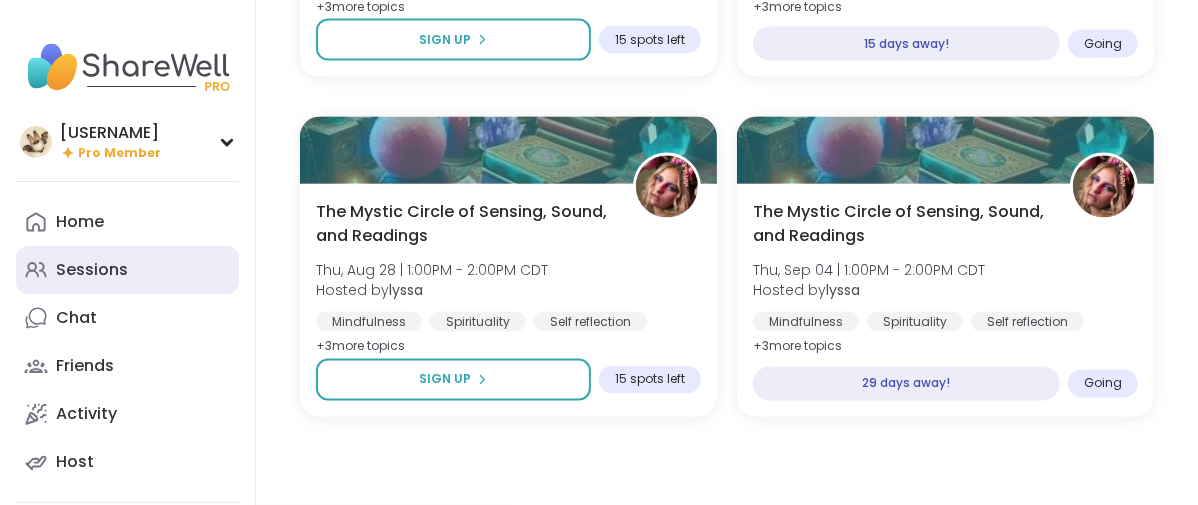 click on "Sessions" at bounding box center (92, 270) 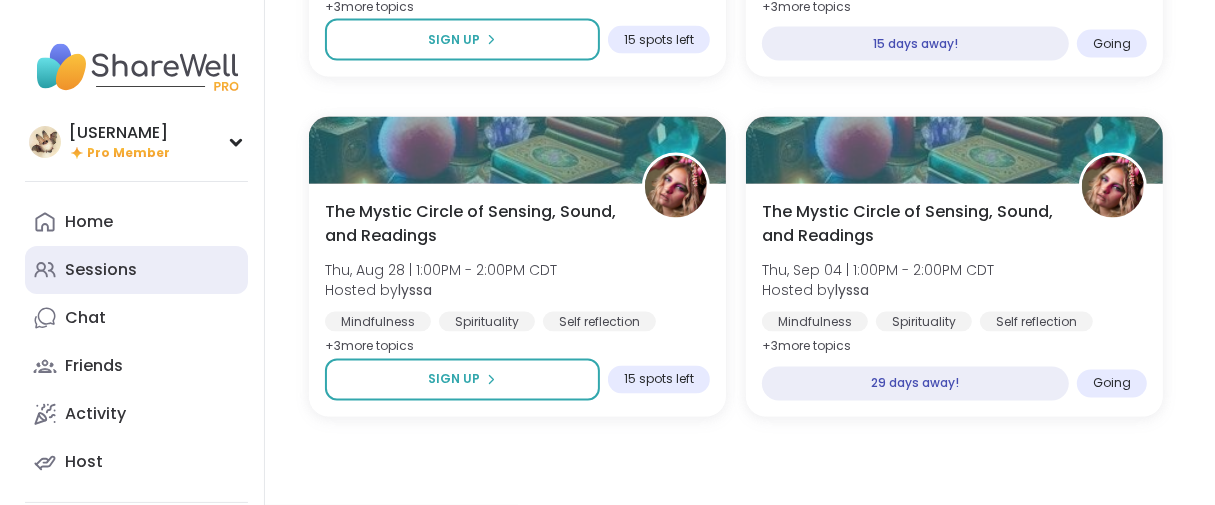 scroll, scrollTop: 0, scrollLeft: 0, axis: both 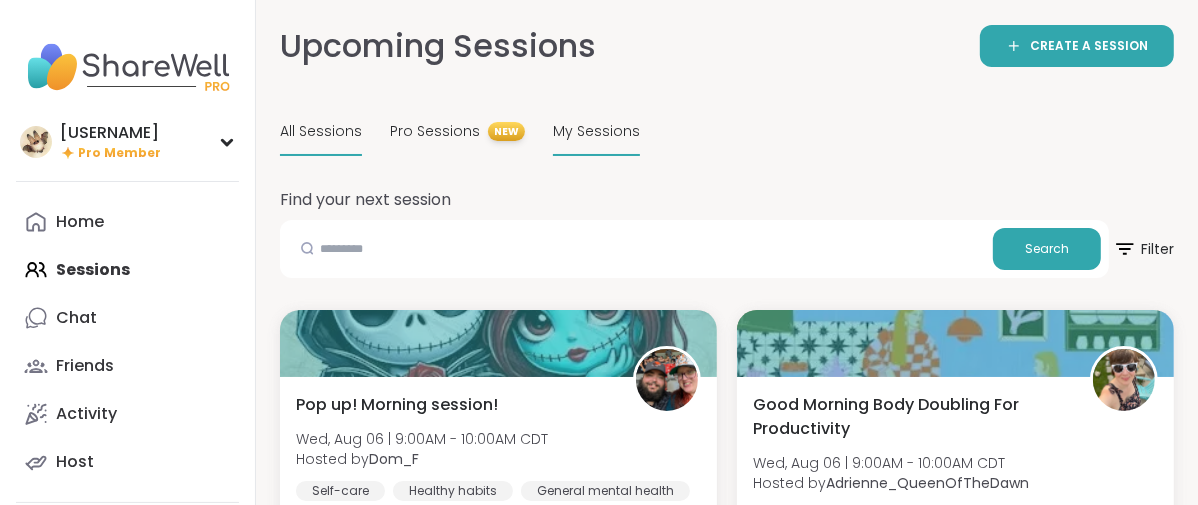 click on "My Sessions" at bounding box center [596, 131] 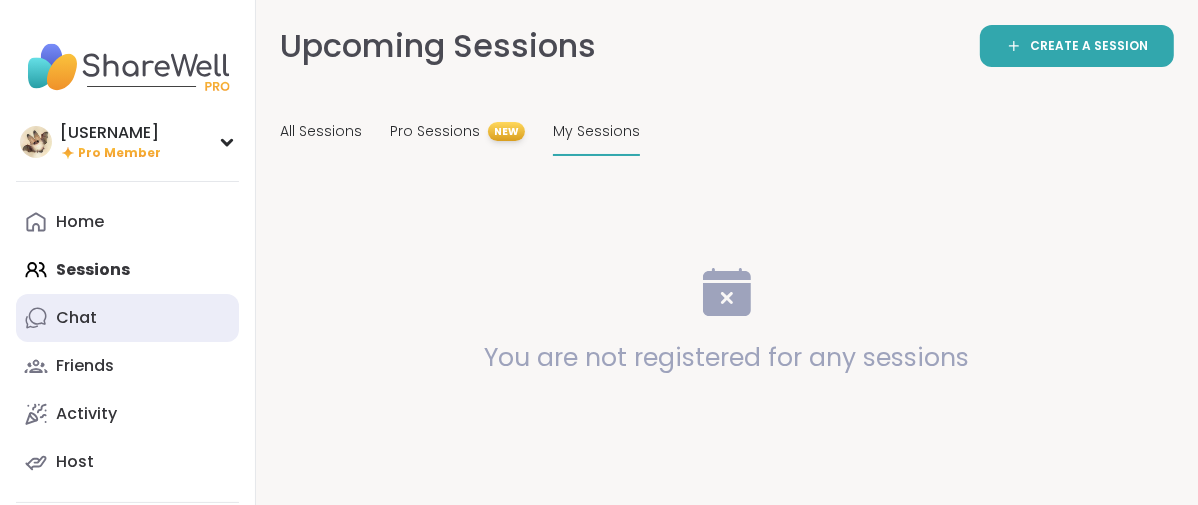 click on "Chat" at bounding box center [76, 318] 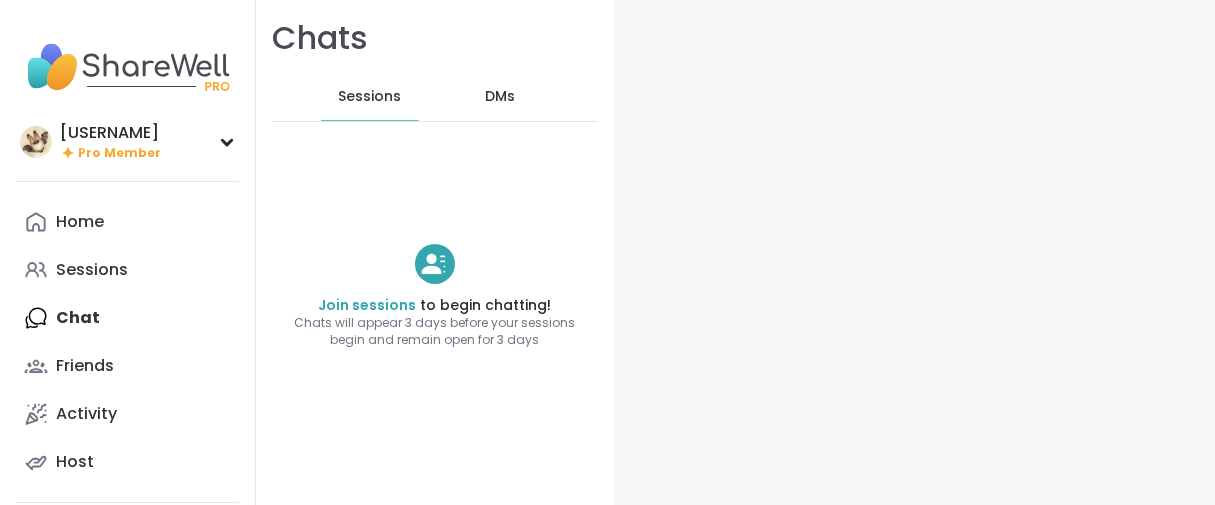 scroll, scrollTop: 0, scrollLeft: 0, axis: both 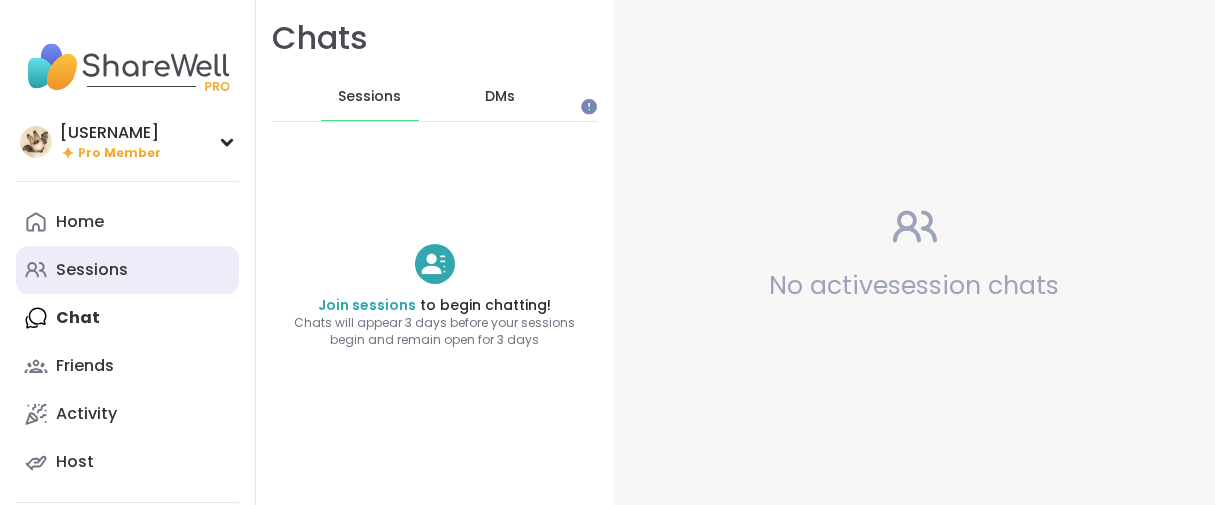 click on "Sessions" at bounding box center (92, 270) 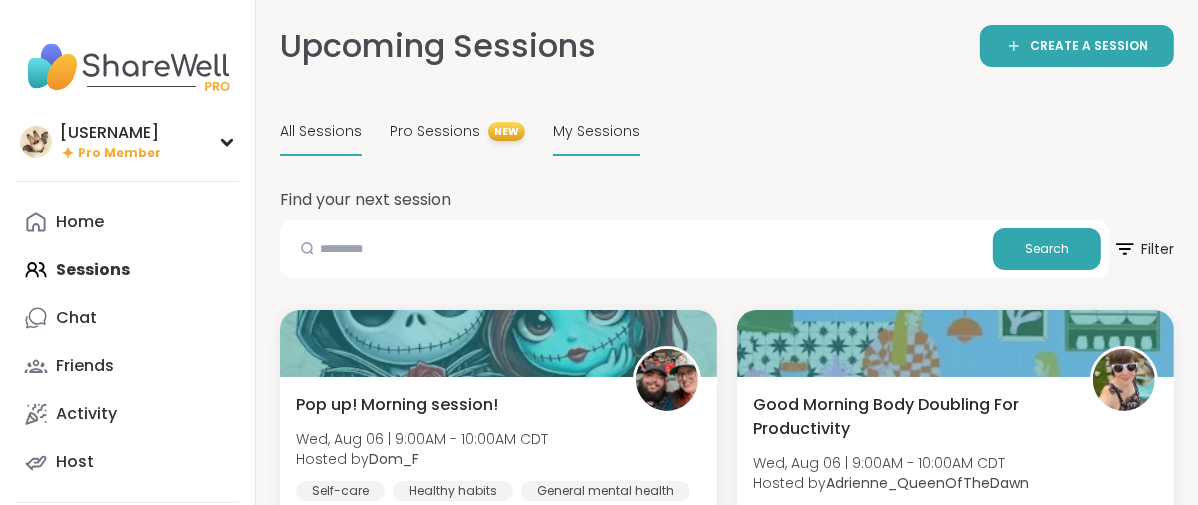 click on "My Sessions" at bounding box center (596, 131) 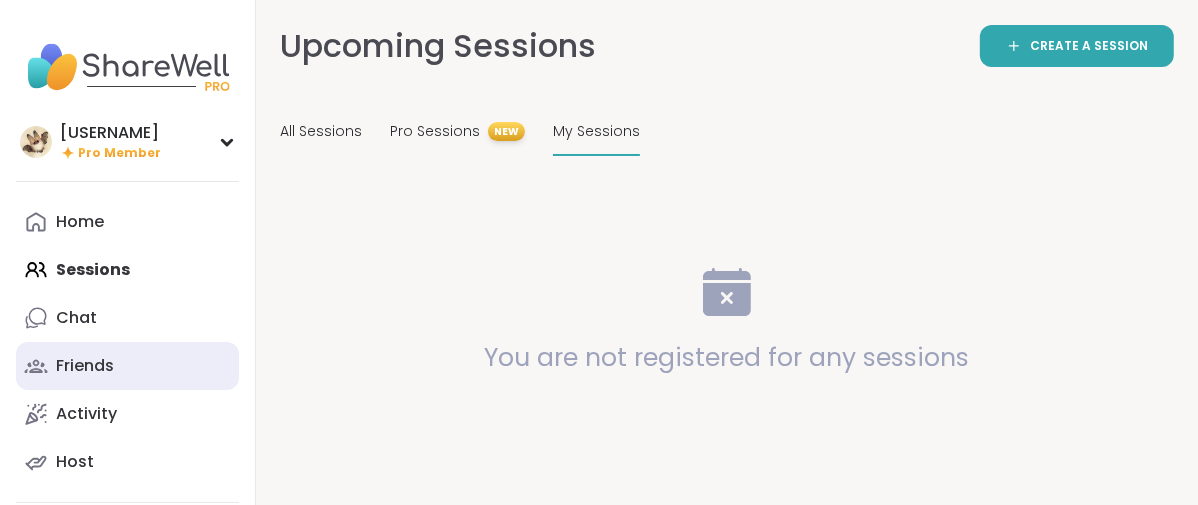 click on "Friends" at bounding box center (85, 366) 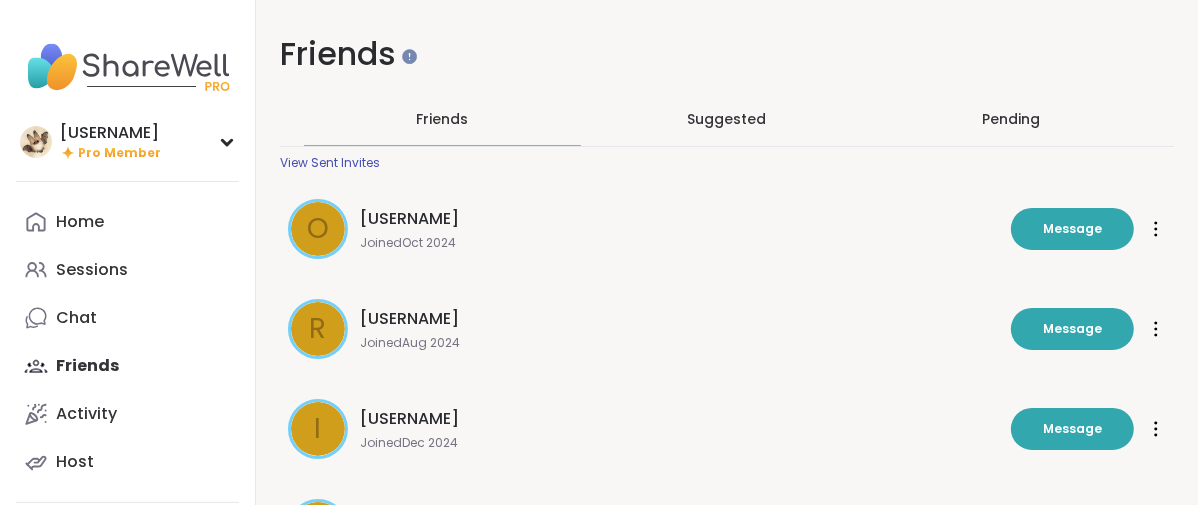 scroll, scrollTop: 0, scrollLeft: 0, axis: both 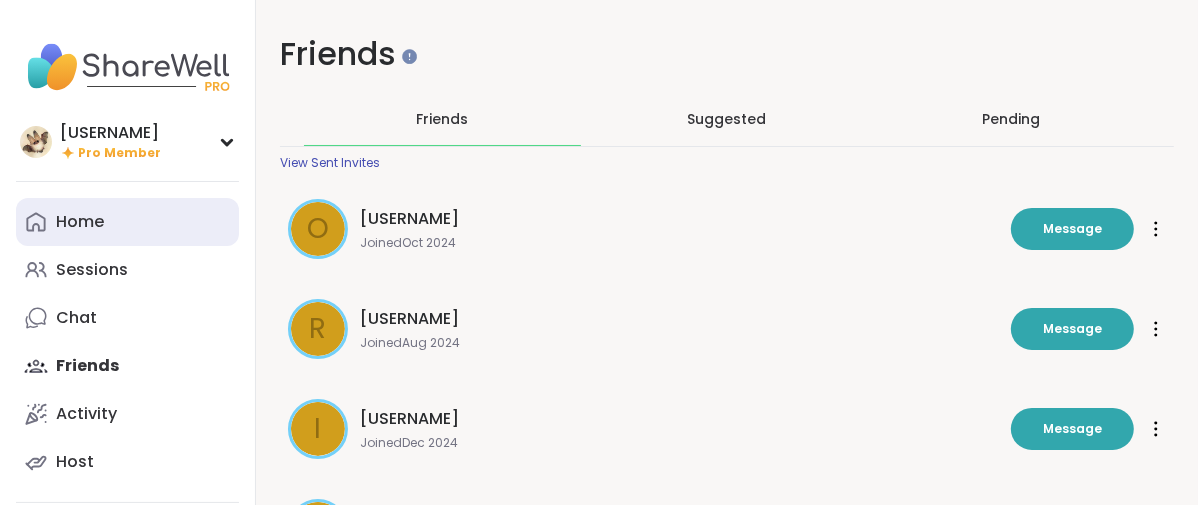 click on "Home" at bounding box center [80, 222] 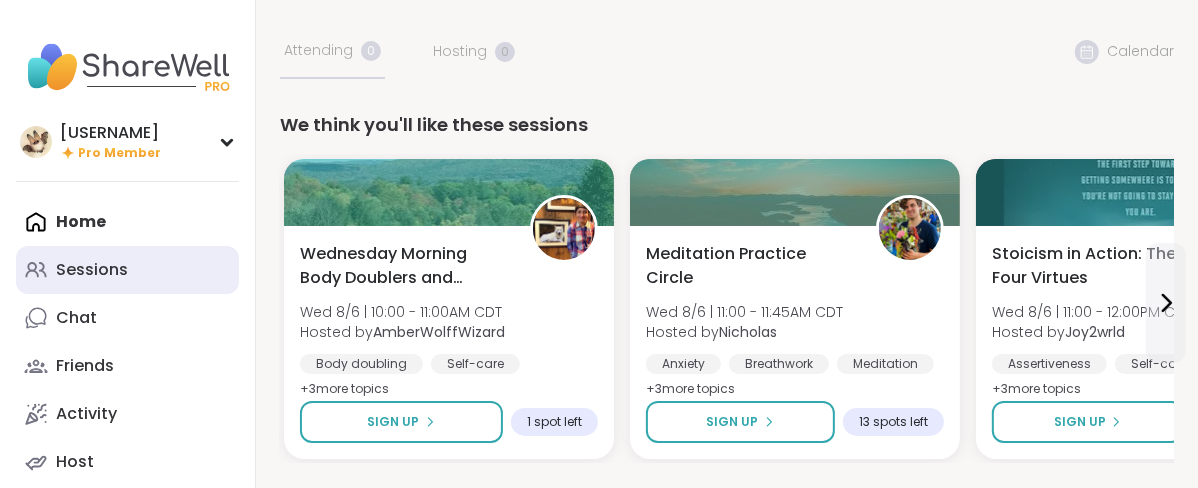 click on "Sessions" at bounding box center [127, 270] 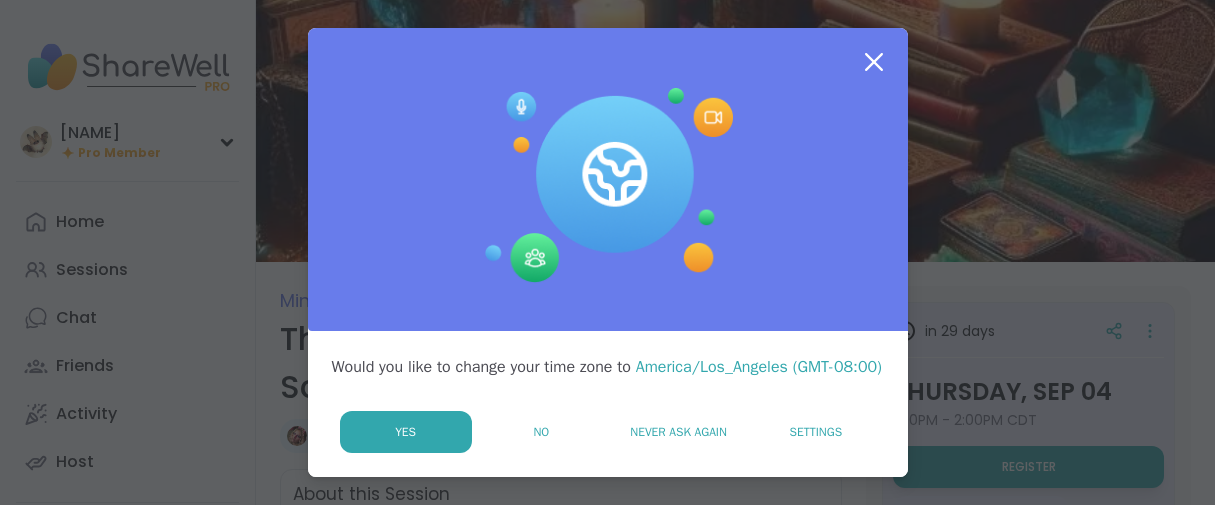 scroll, scrollTop: 0, scrollLeft: 0, axis: both 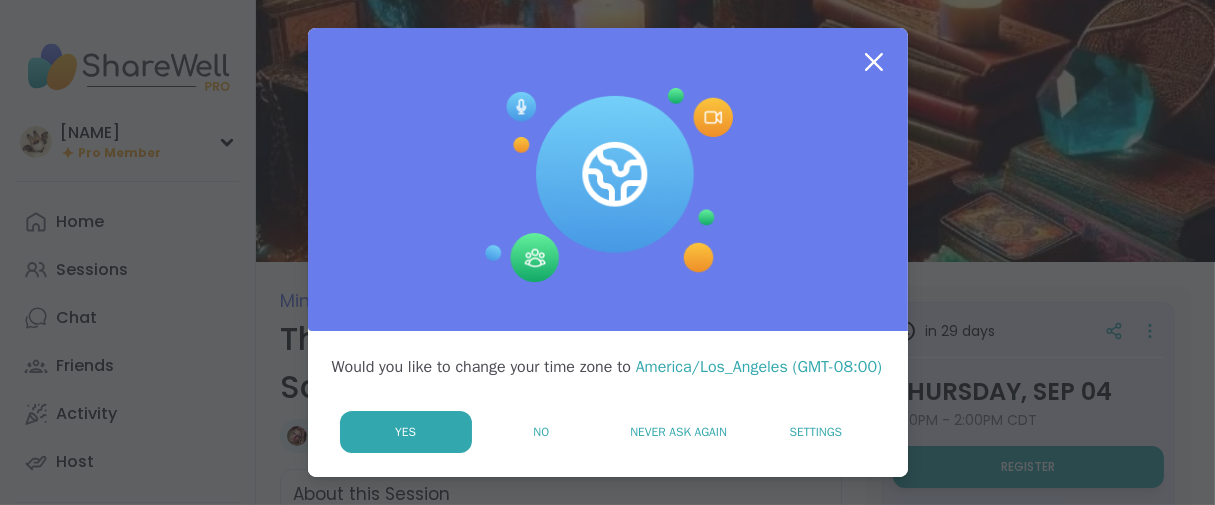 click on "No" at bounding box center (541, 432) 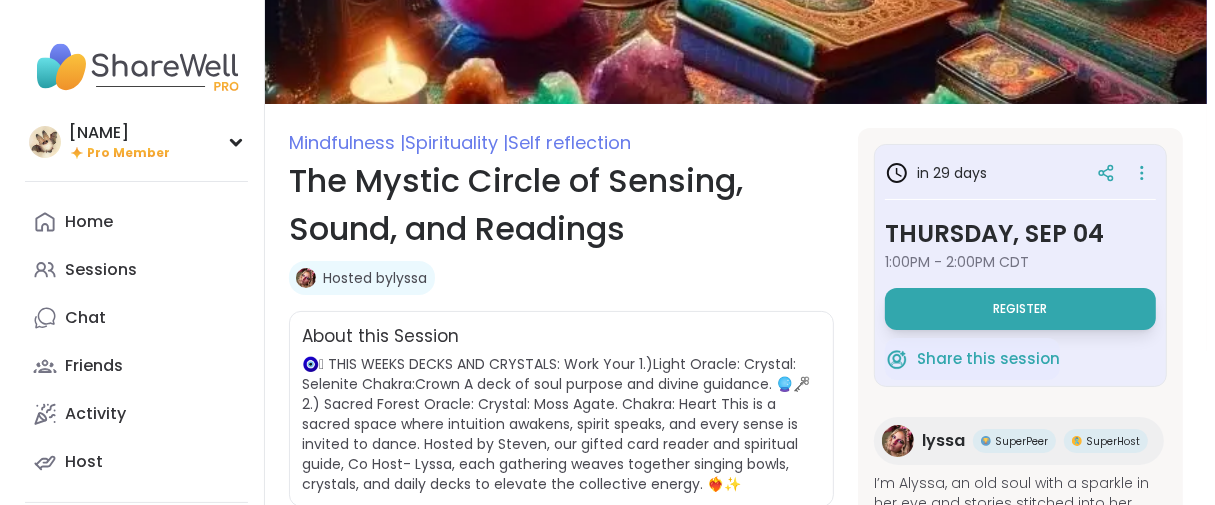 scroll, scrollTop: 444, scrollLeft: 0, axis: vertical 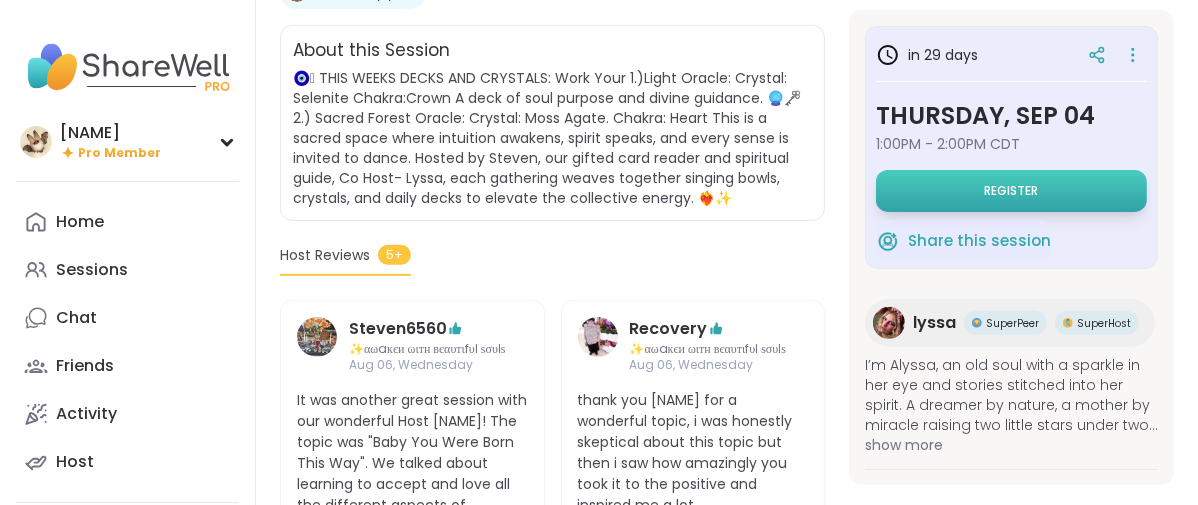 click on "Register" at bounding box center (1011, 191) 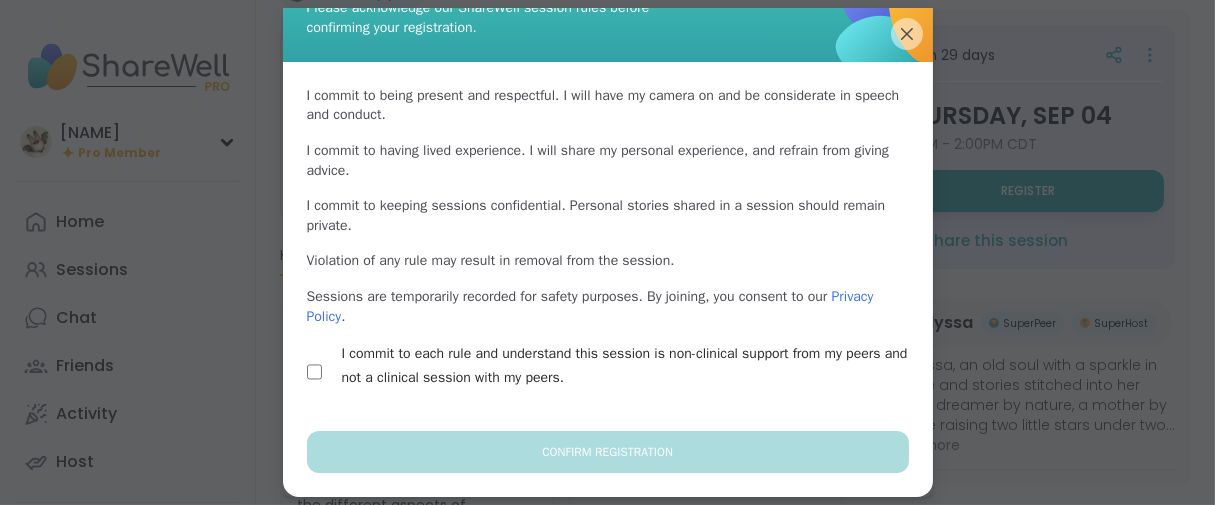 scroll, scrollTop: 198, scrollLeft: 0, axis: vertical 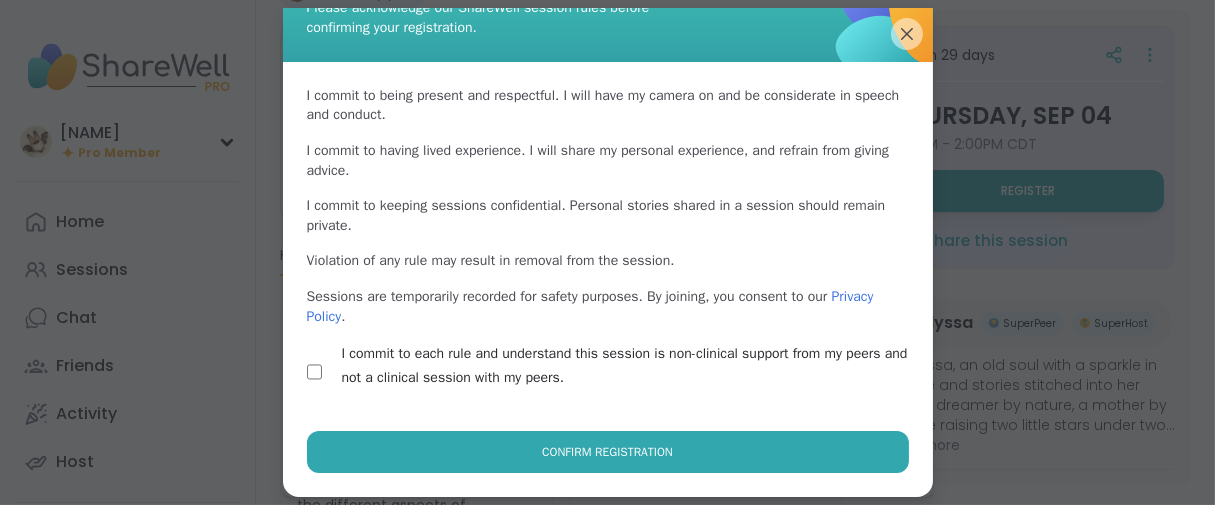 click on "Confirm Registration" at bounding box center [608, 452] 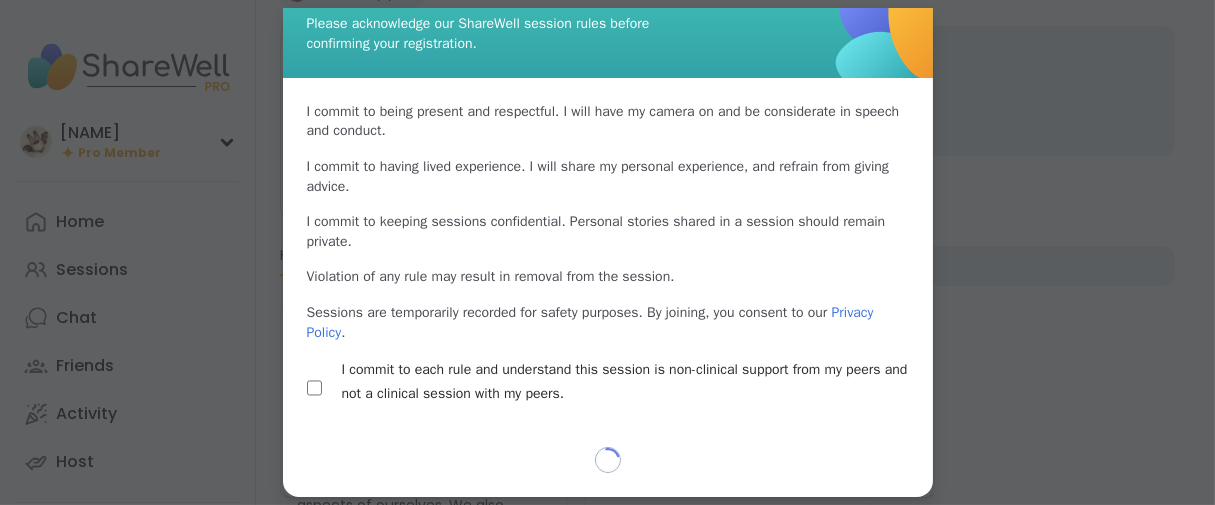 scroll, scrollTop: 182, scrollLeft: 0, axis: vertical 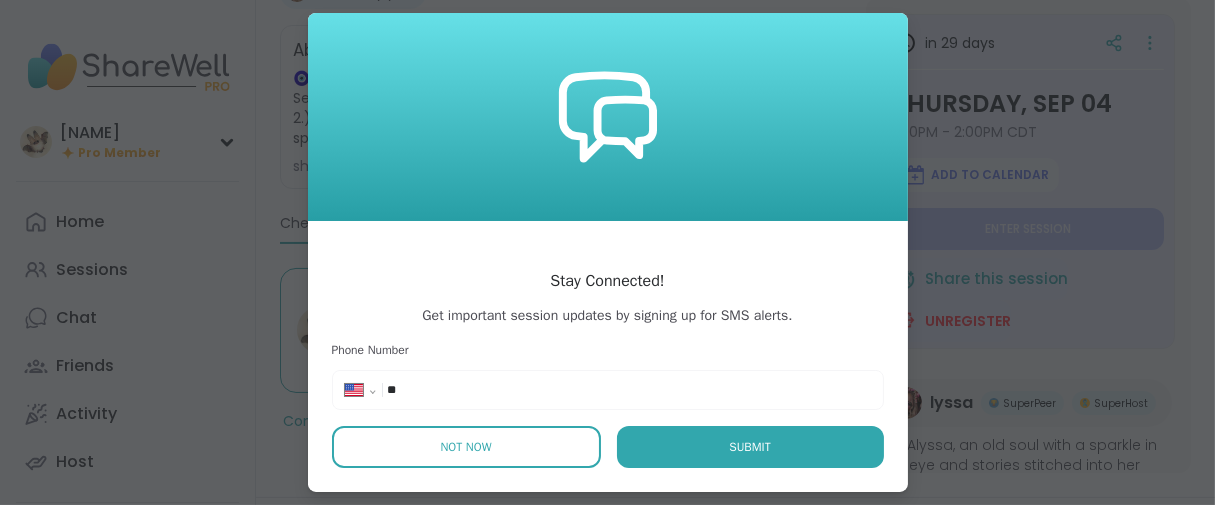 click on "Not Now" at bounding box center [465, 447] 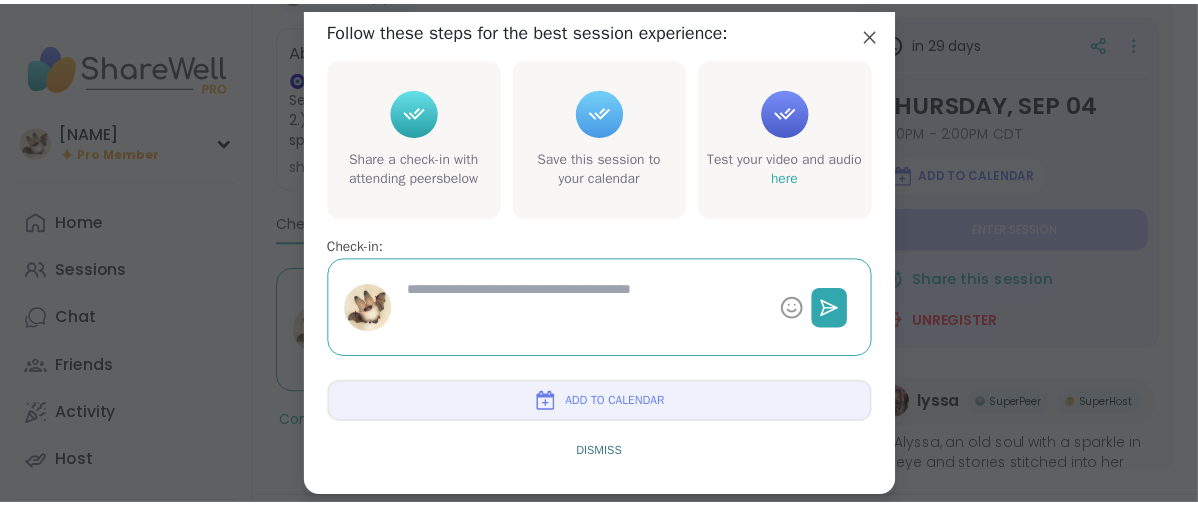 scroll, scrollTop: 311, scrollLeft: 0, axis: vertical 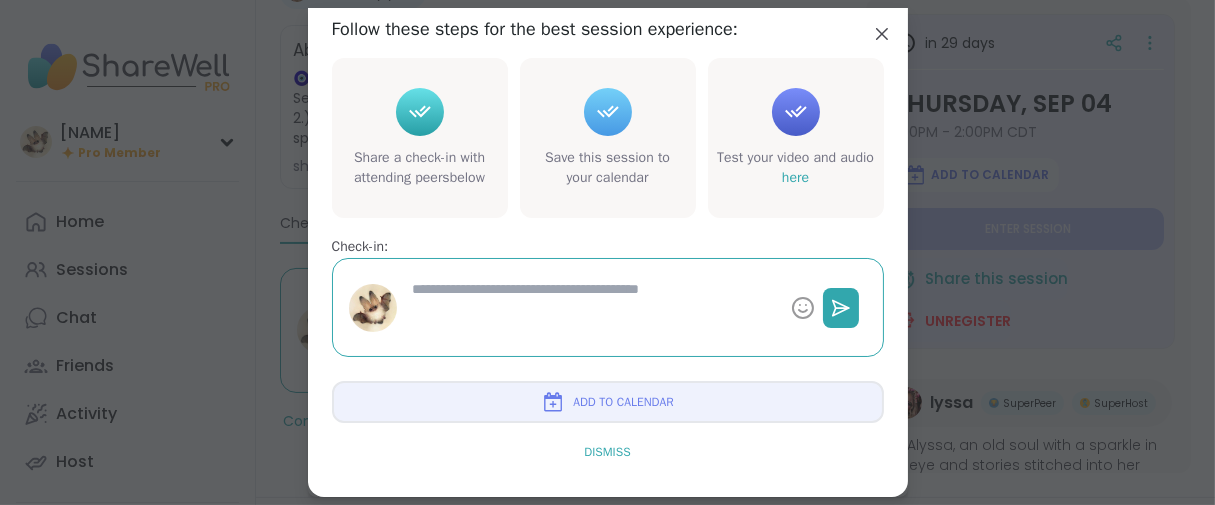 click on "Dismiss" at bounding box center [607, 452] 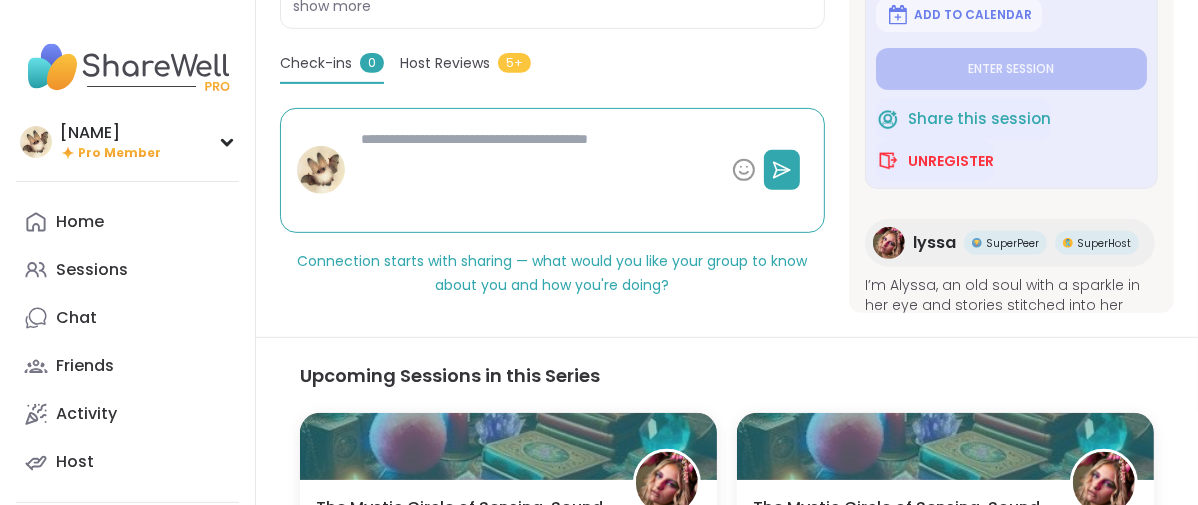 scroll, scrollTop: 888, scrollLeft: 0, axis: vertical 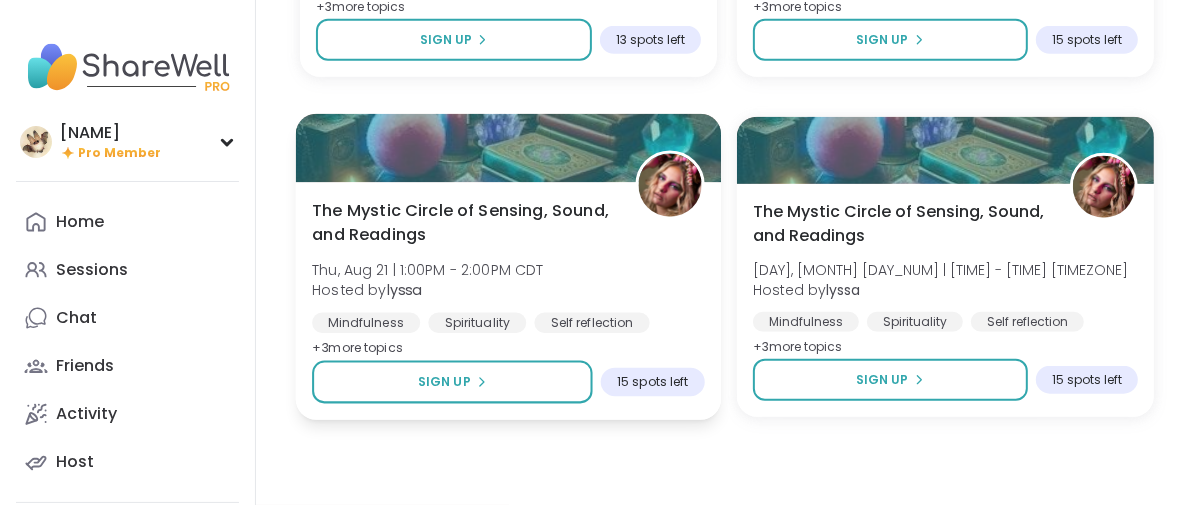 click on "The Mystic Circle of Sensing, Sound, and Readings" at bounding box center [462, 222] 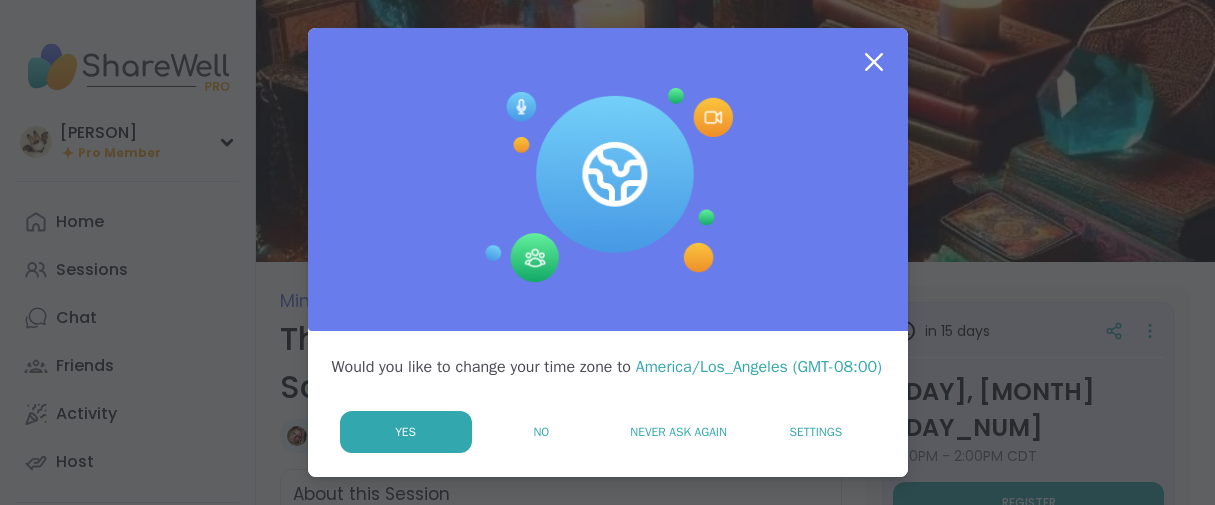 scroll, scrollTop: 0, scrollLeft: 0, axis: both 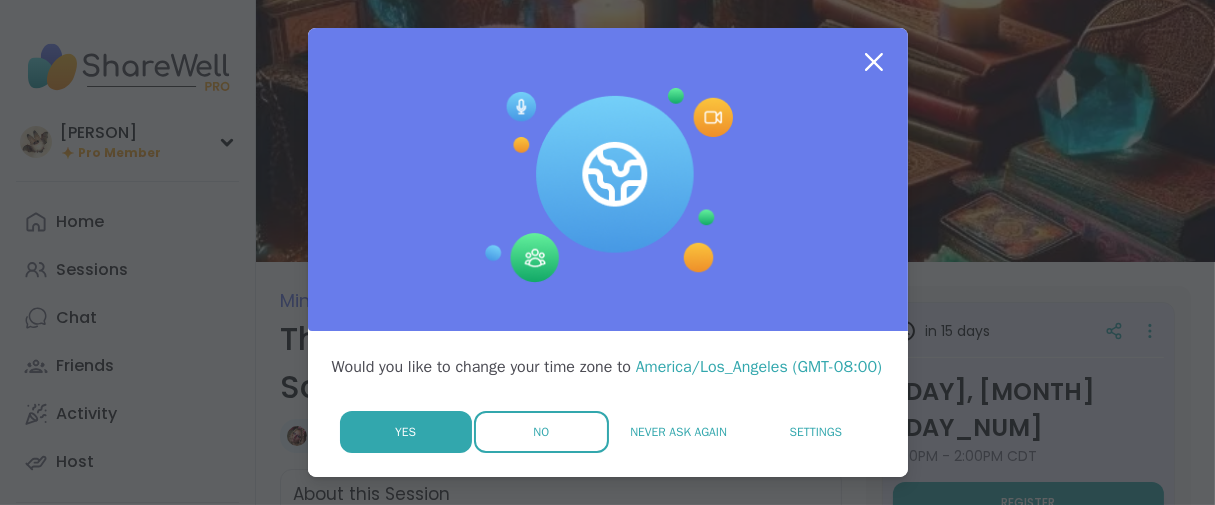 click on "No" at bounding box center (541, 432) 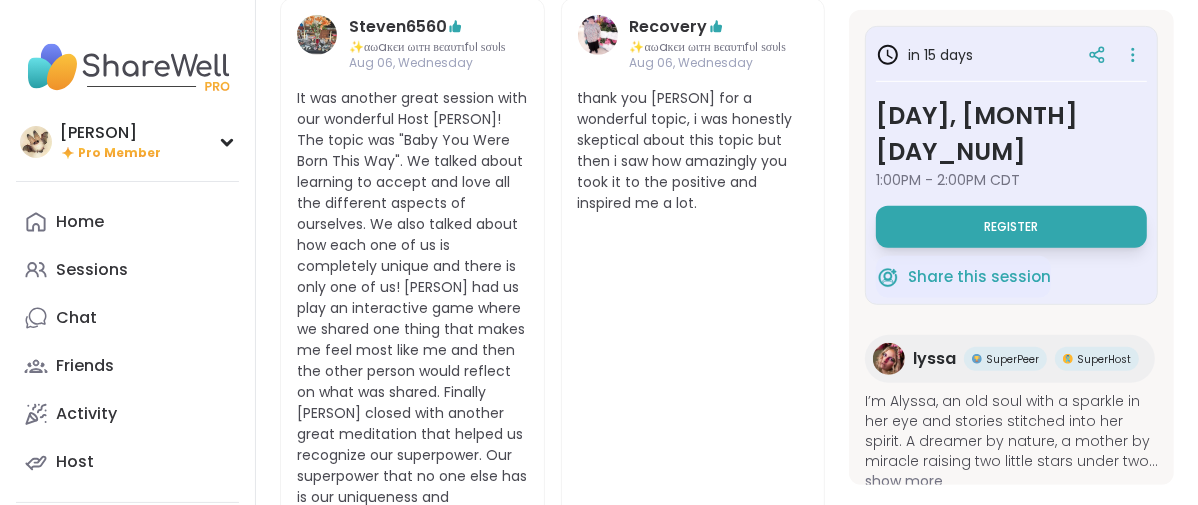 scroll, scrollTop: 555, scrollLeft: 0, axis: vertical 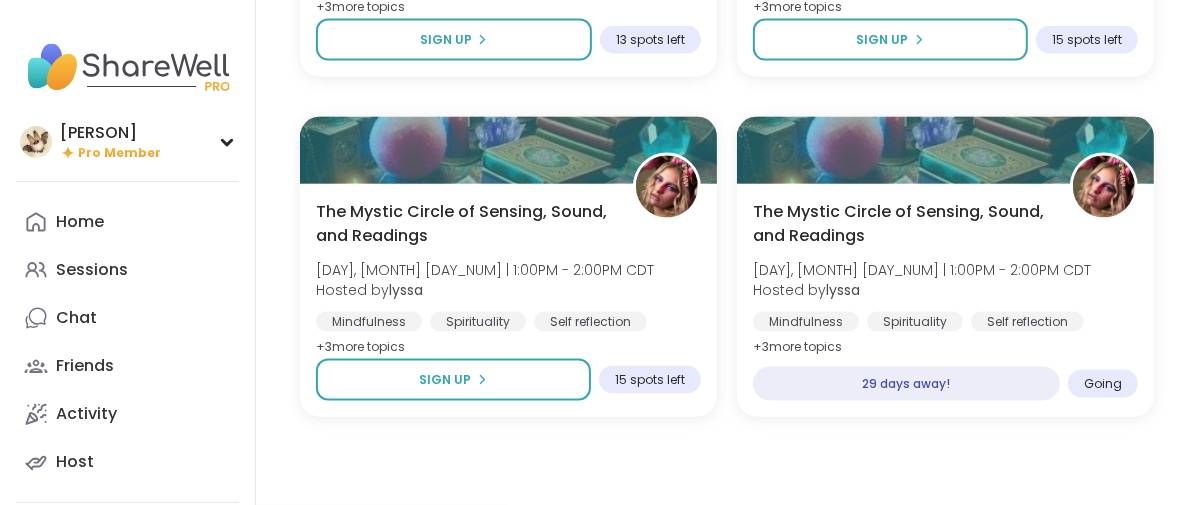 click on "Register" at bounding box center (1011, -581) 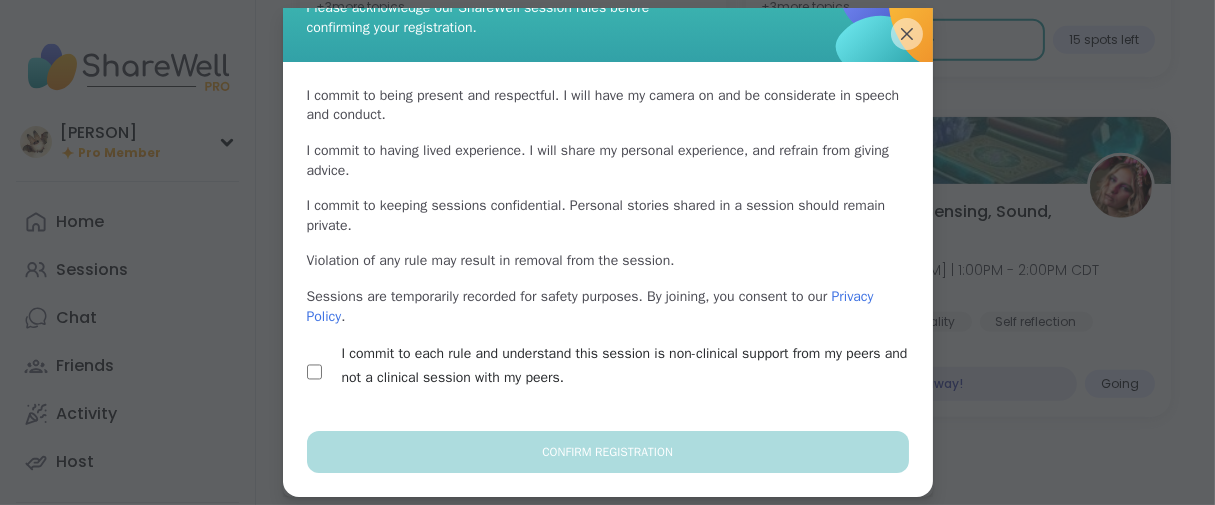 scroll, scrollTop: 198, scrollLeft: 0, axis: vertical 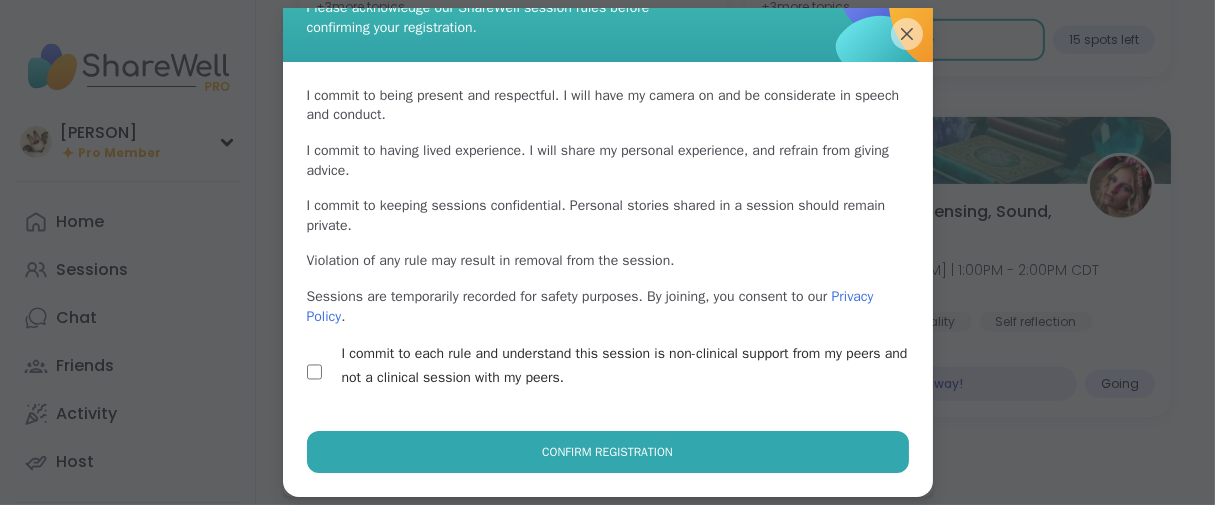 click on "Confirm Registration" at bounding box center (608, 452) 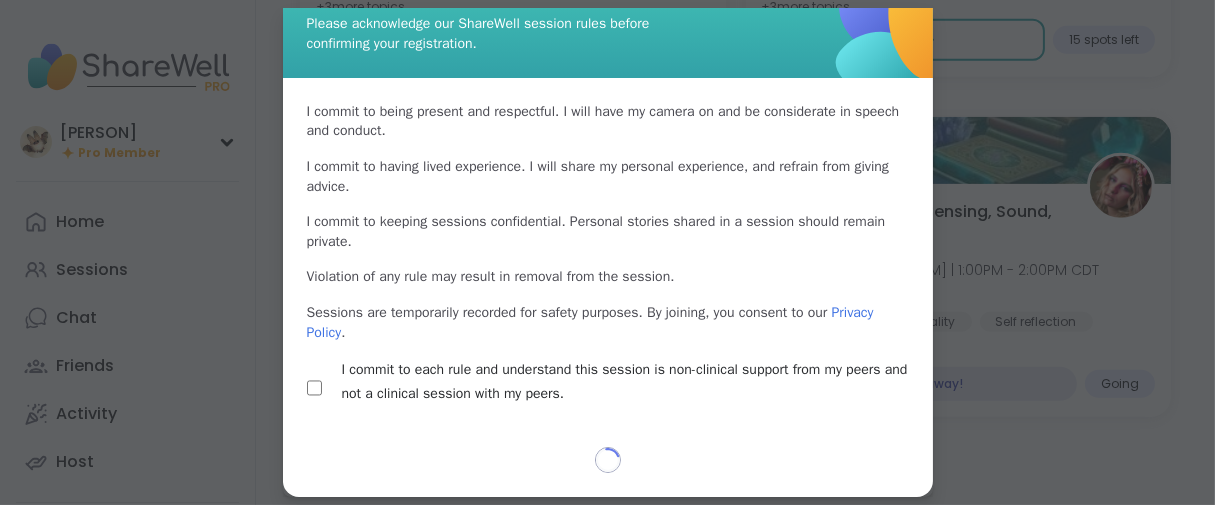 scroll, scrollTop: 182, scrollLeft: 0, axis: vertical 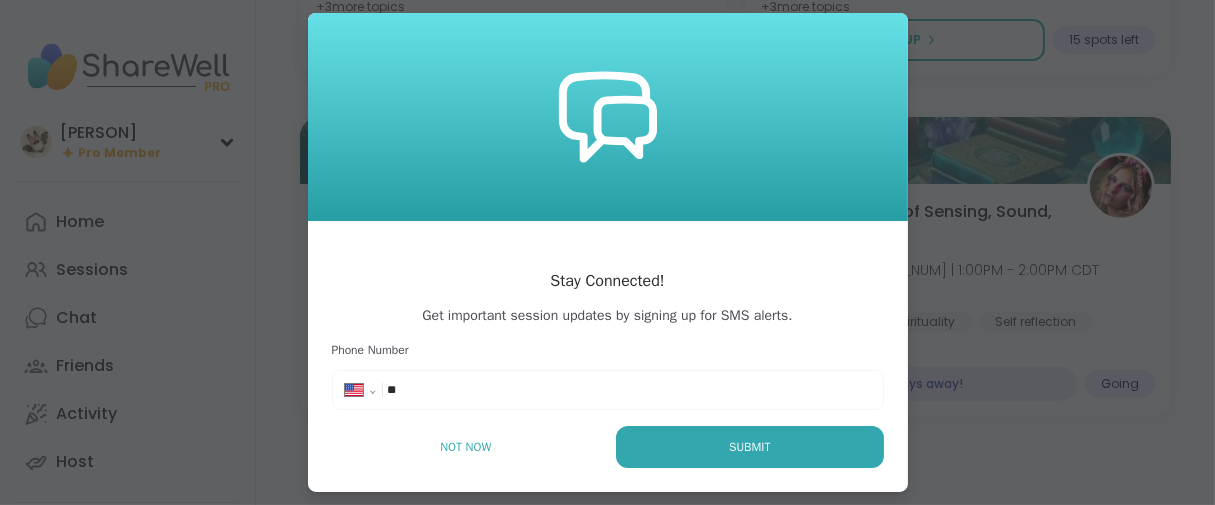 click on "Not Now" at bounding box center (465, 447) 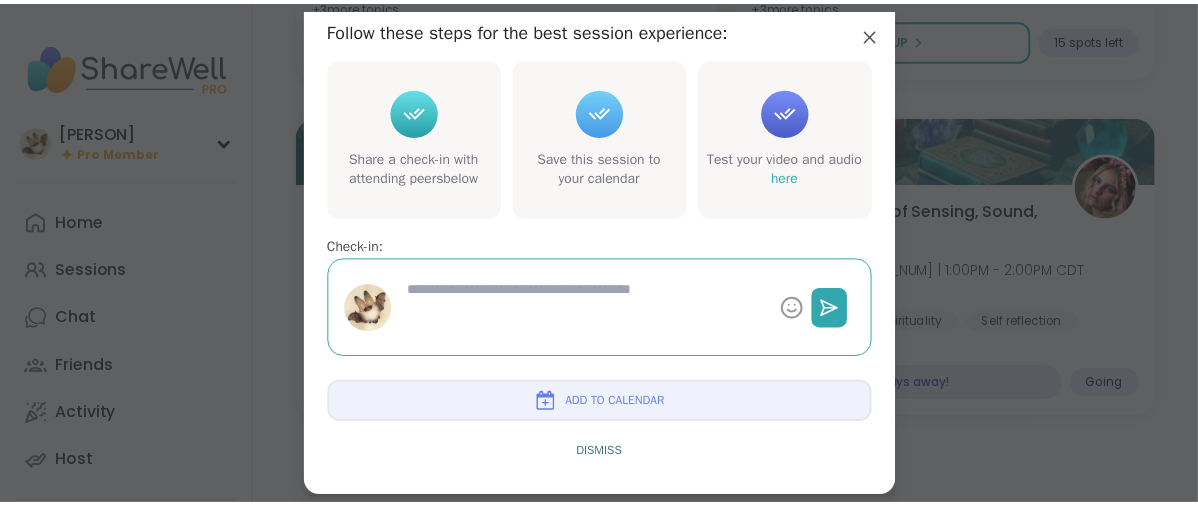 scroll, scrollTop: 311, scrollLeft: 0, axis: vertical 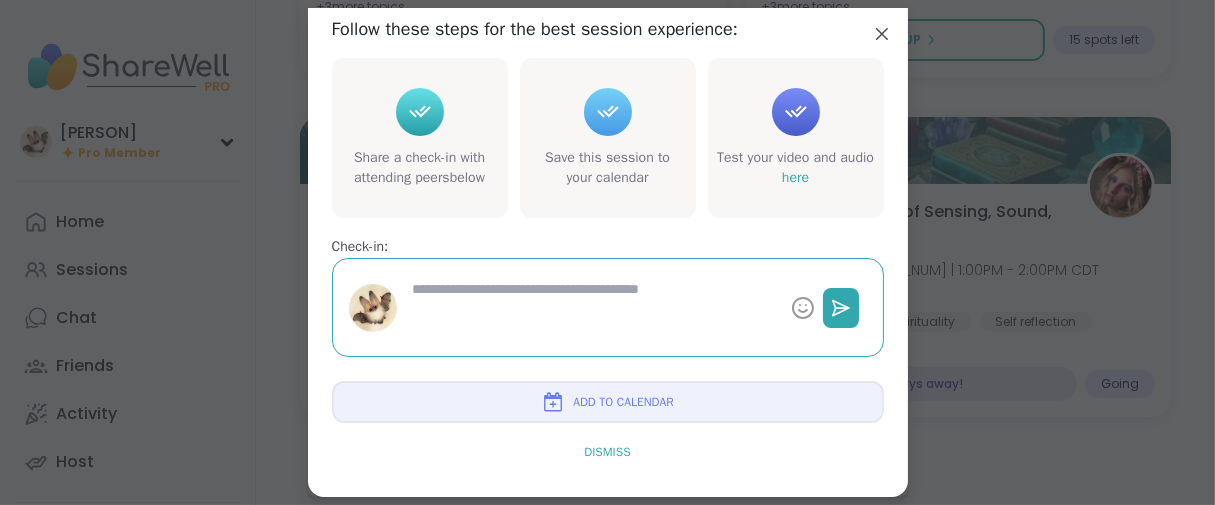 click on "Dismiss" at bounding box center (607, 452) 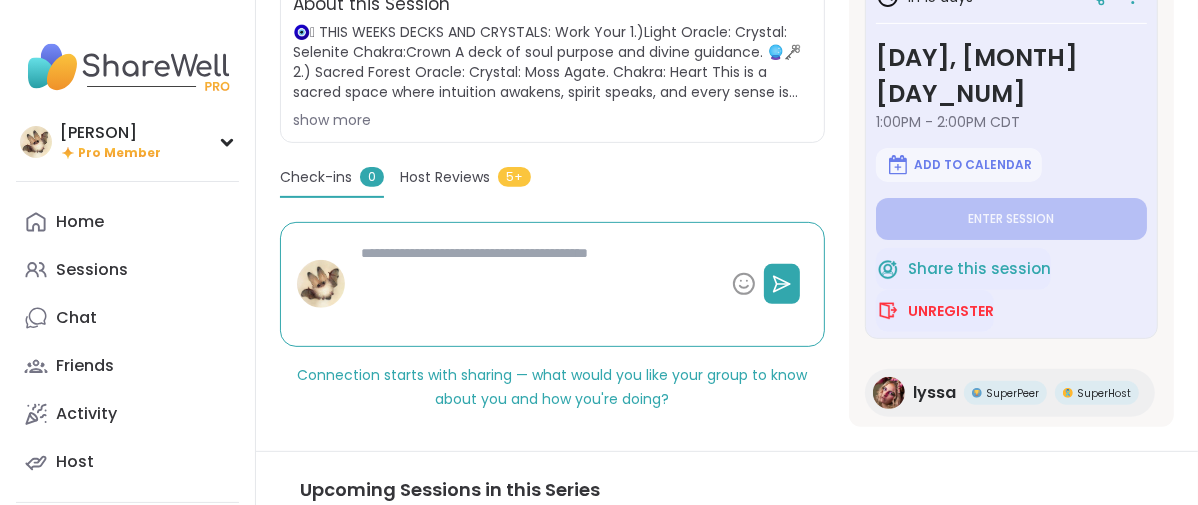 scroll, scrollTop: 323, scrollLeft: 0, axis: vertical 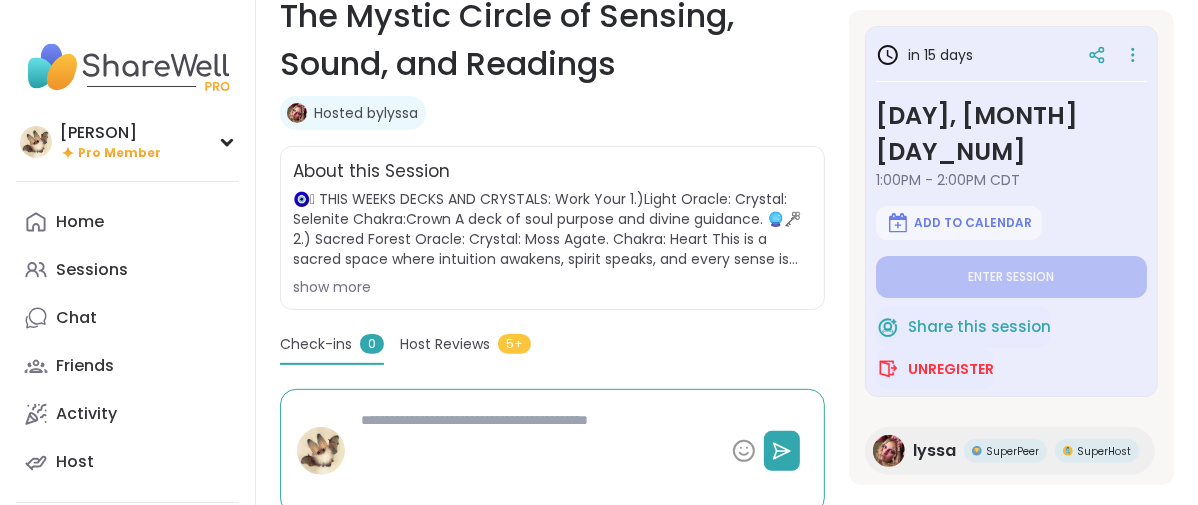 type on "*" 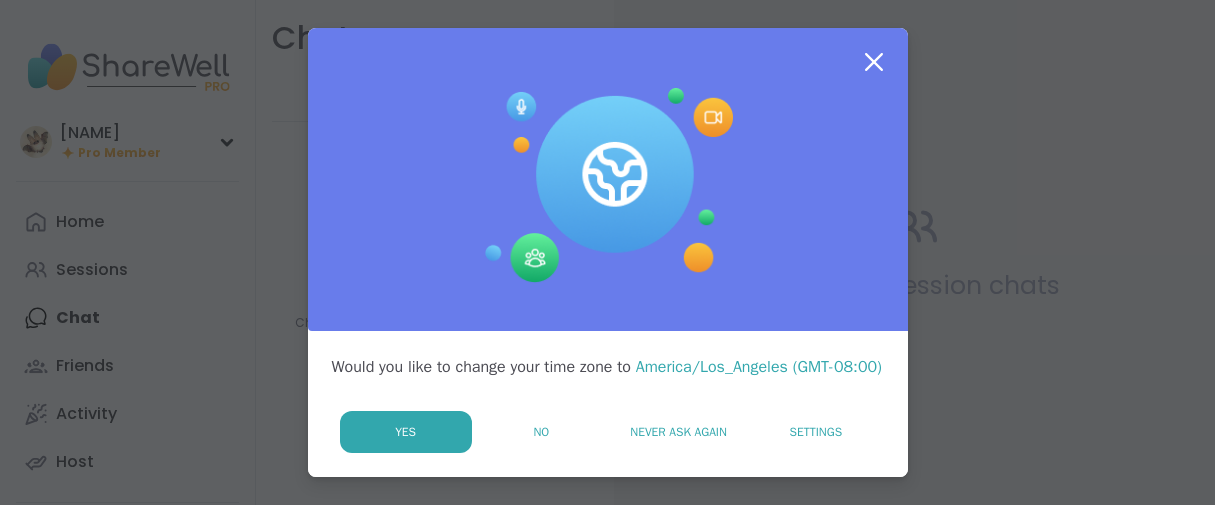 scroll, scrollTop: 0, scrollLeft: 0, axis: both 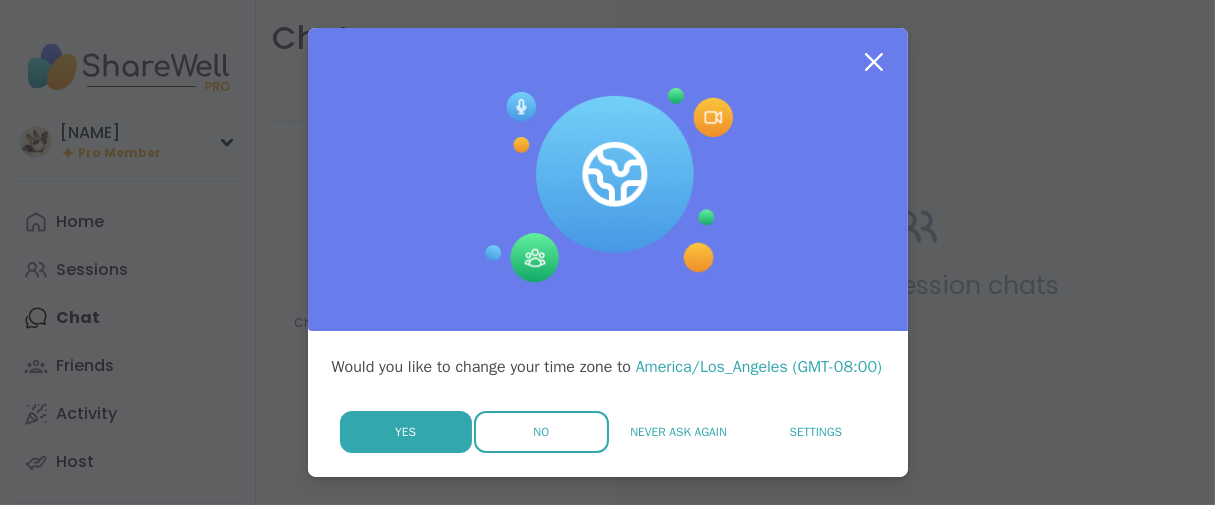 click on "No" at bounding box center [541, 432] 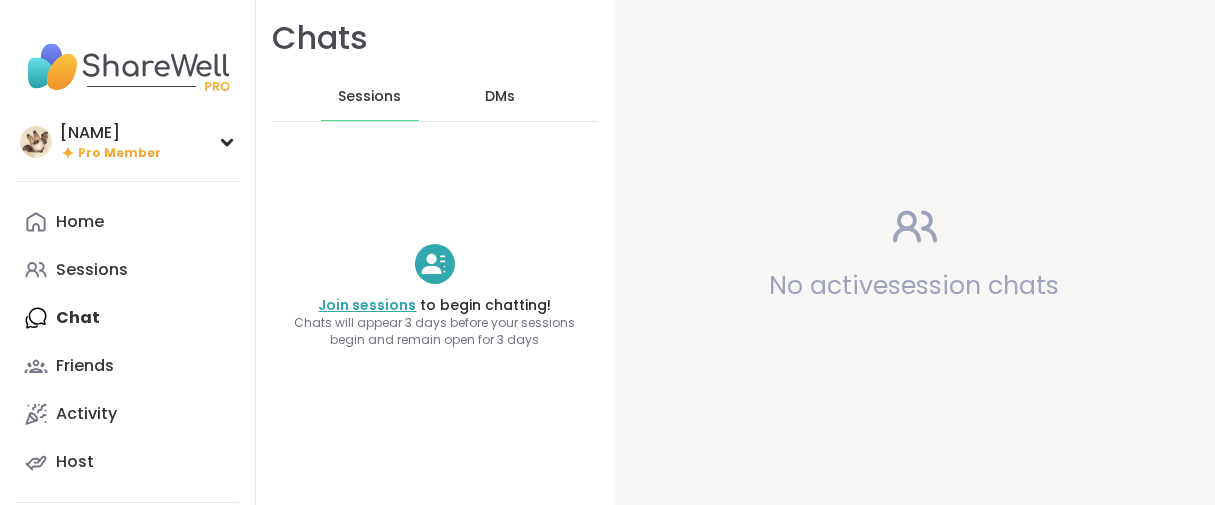 scroll, scrollTop: 0, scrollLeft: 0, axis: both 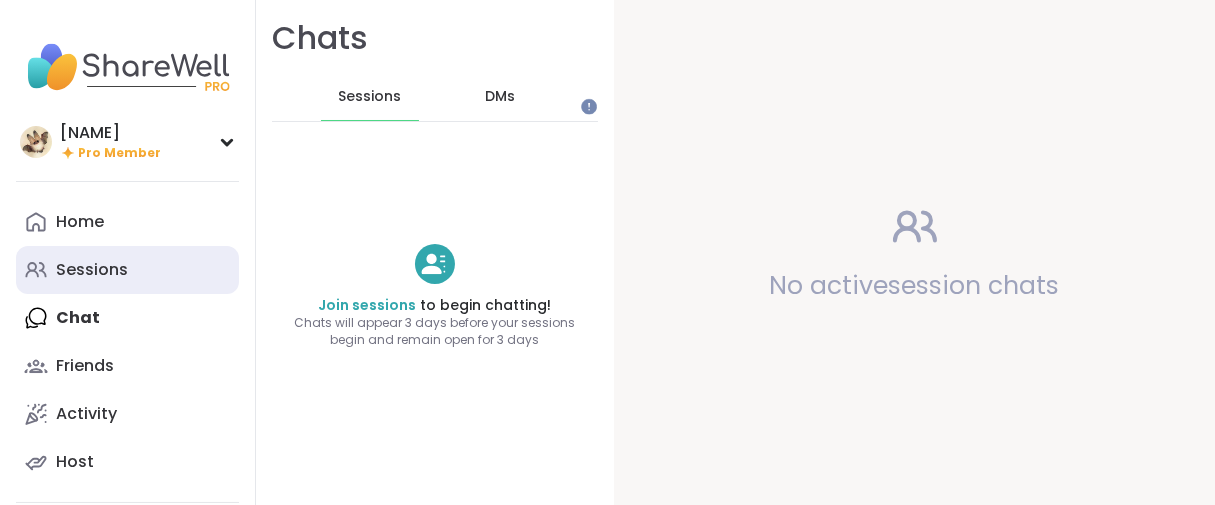 click on "Sessions" at bounding box center (92, 270) 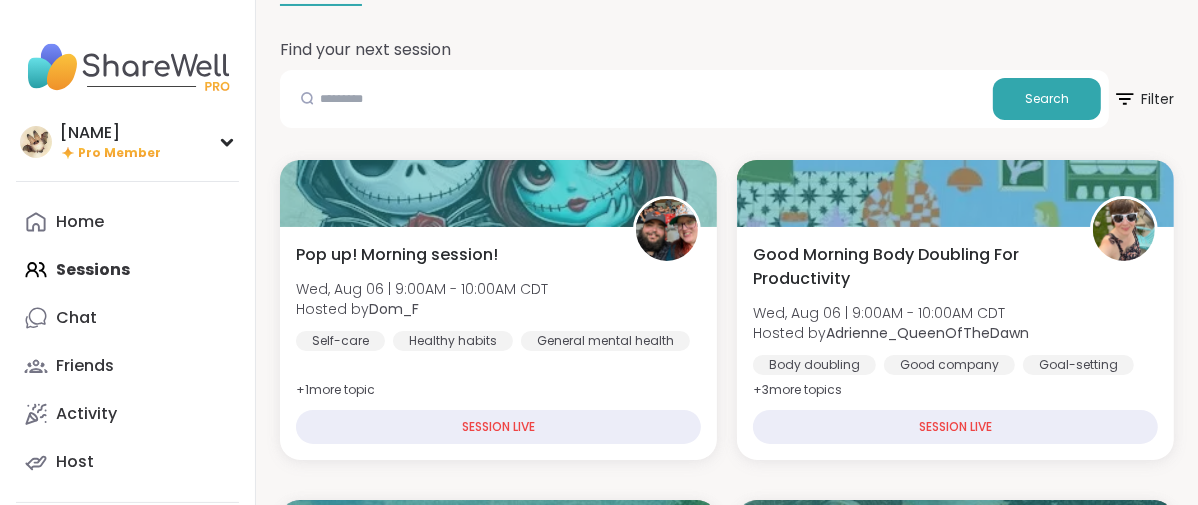 scroll, scrollTop: 111, scrollLeft: 0, axis: vertical 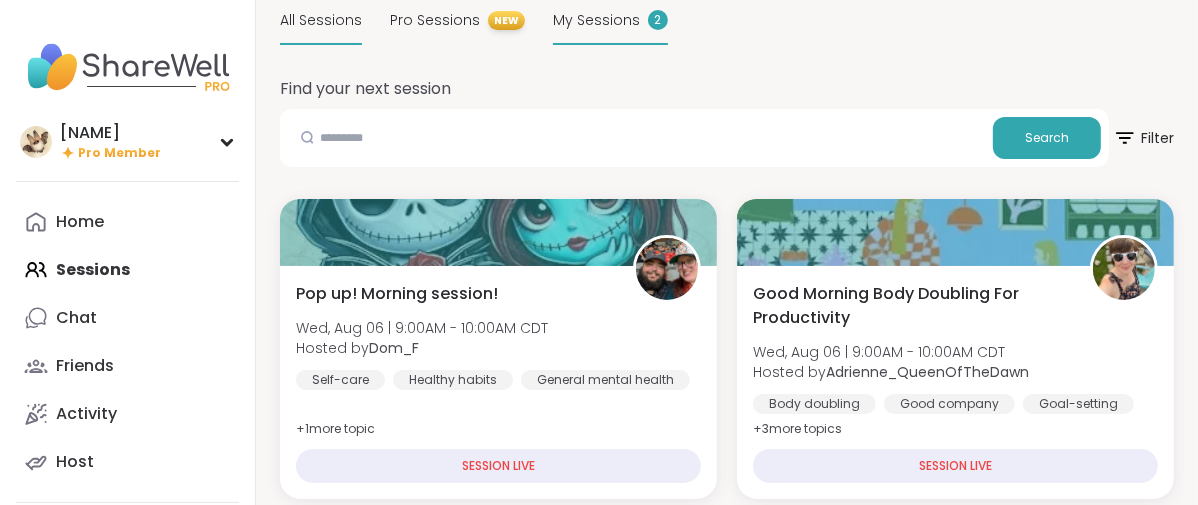 click on "My Sessions" at bounding box center [596, 20] 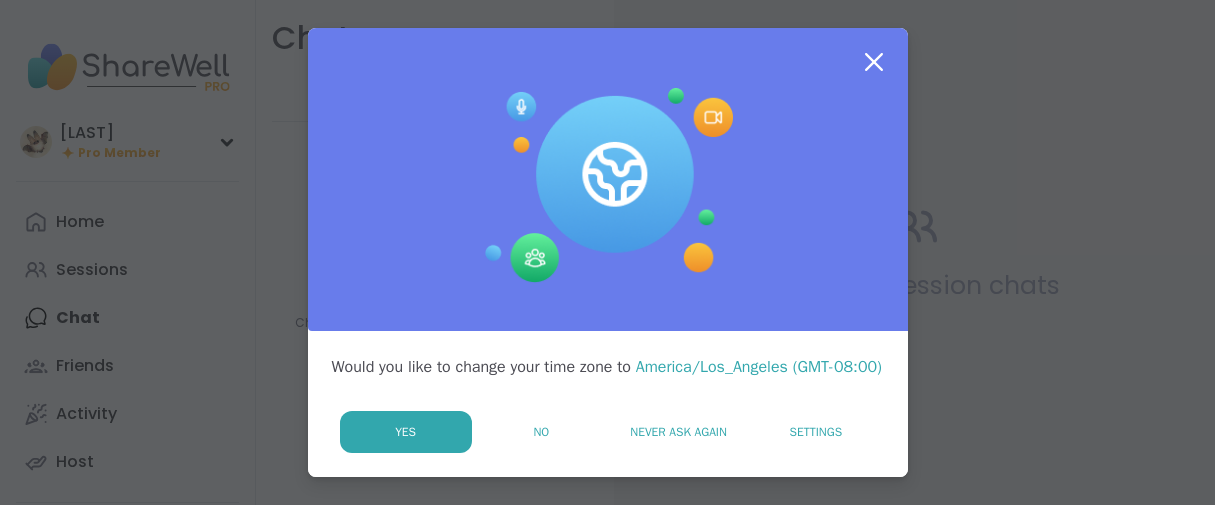 scroll, scrollTop: 0, scrollLeft: 0, axis: both 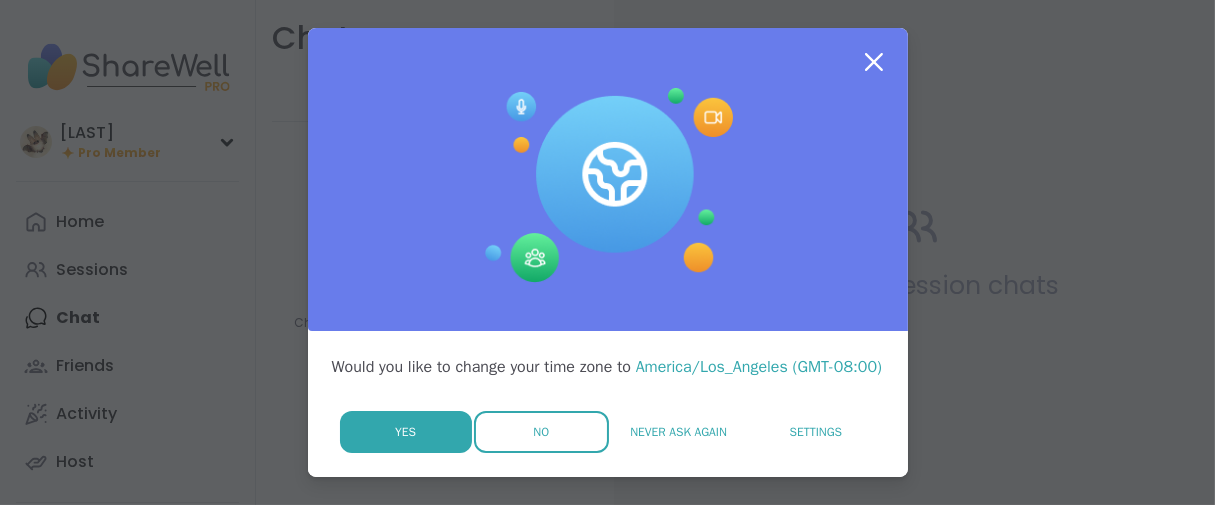 click on "No" at bounding box center (541, 432) 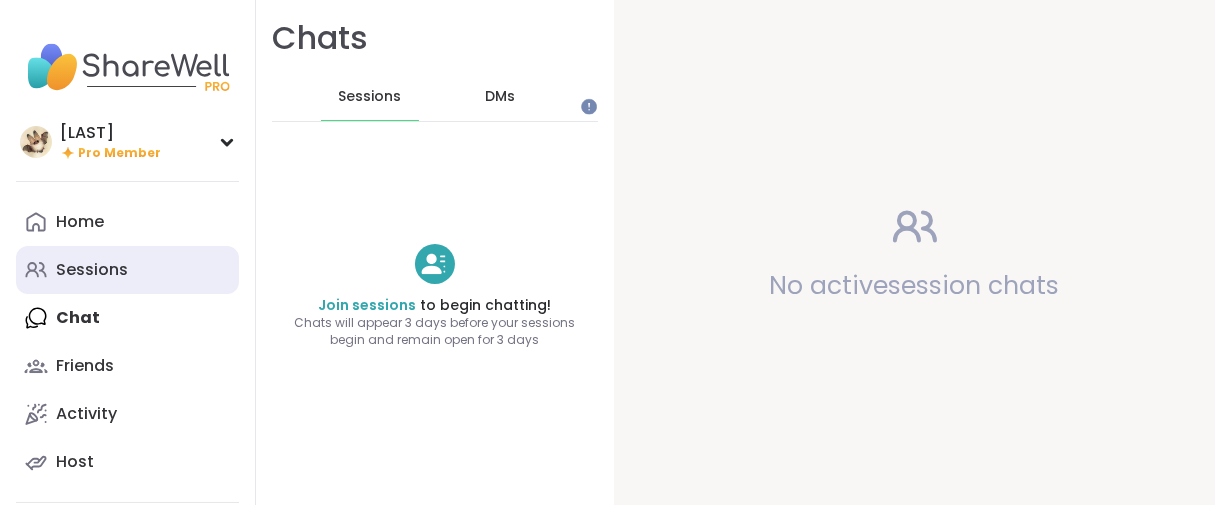 click on "Sessions" at bounding box center [92, 270] 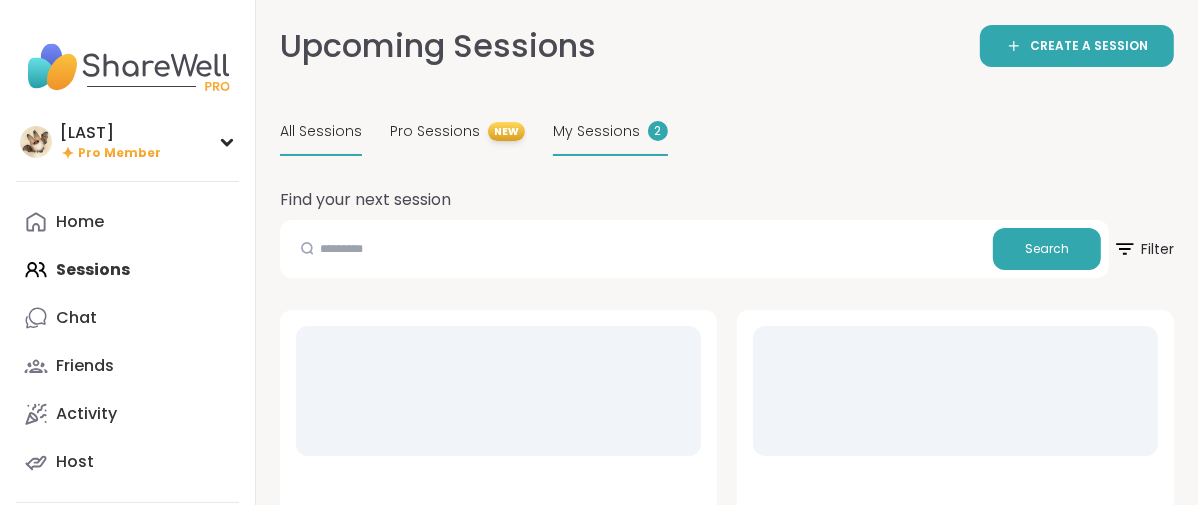 click on "My Sessions" at bounding box center [596, 131] 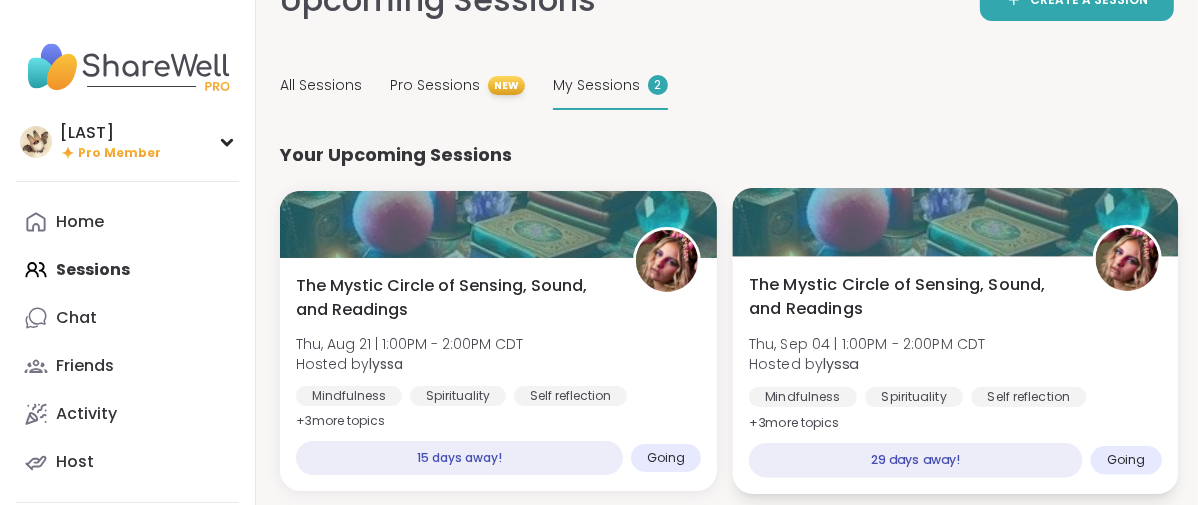 scroll, scrollTop: 92, scrollLeft: 0, axis: vertical 